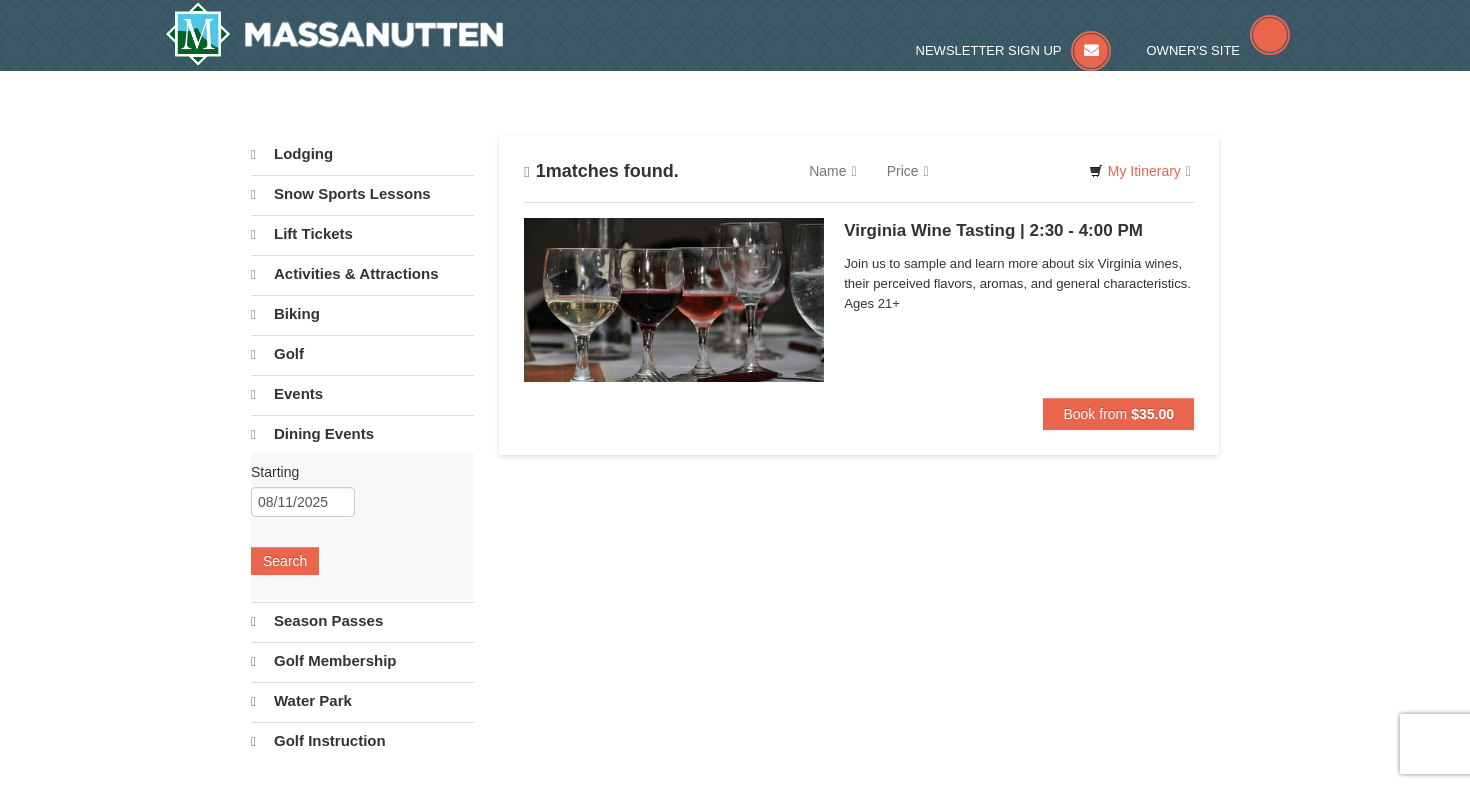 scroll, scrollTop: 0, scrollLeft: 0, axis: both 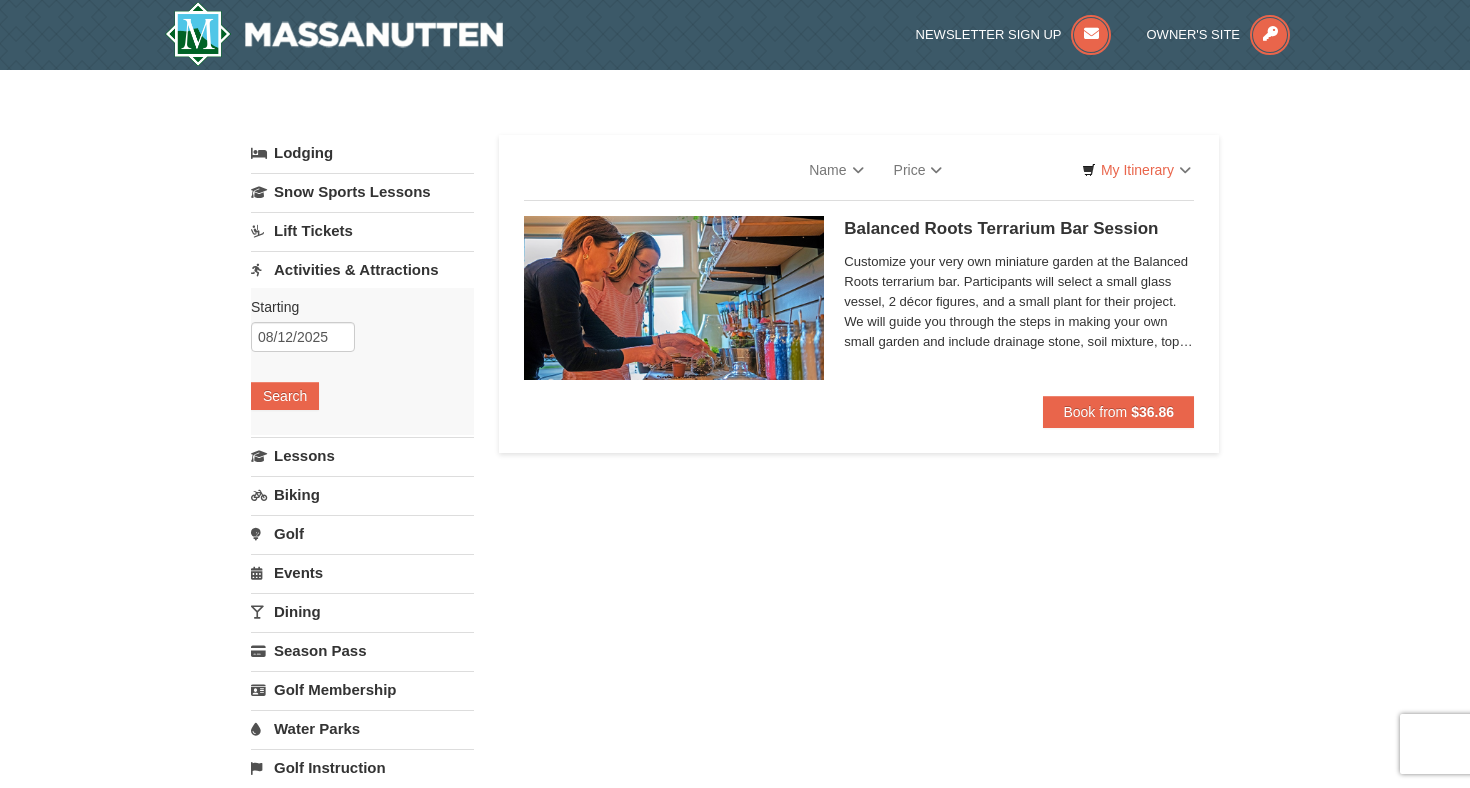 select on "8" 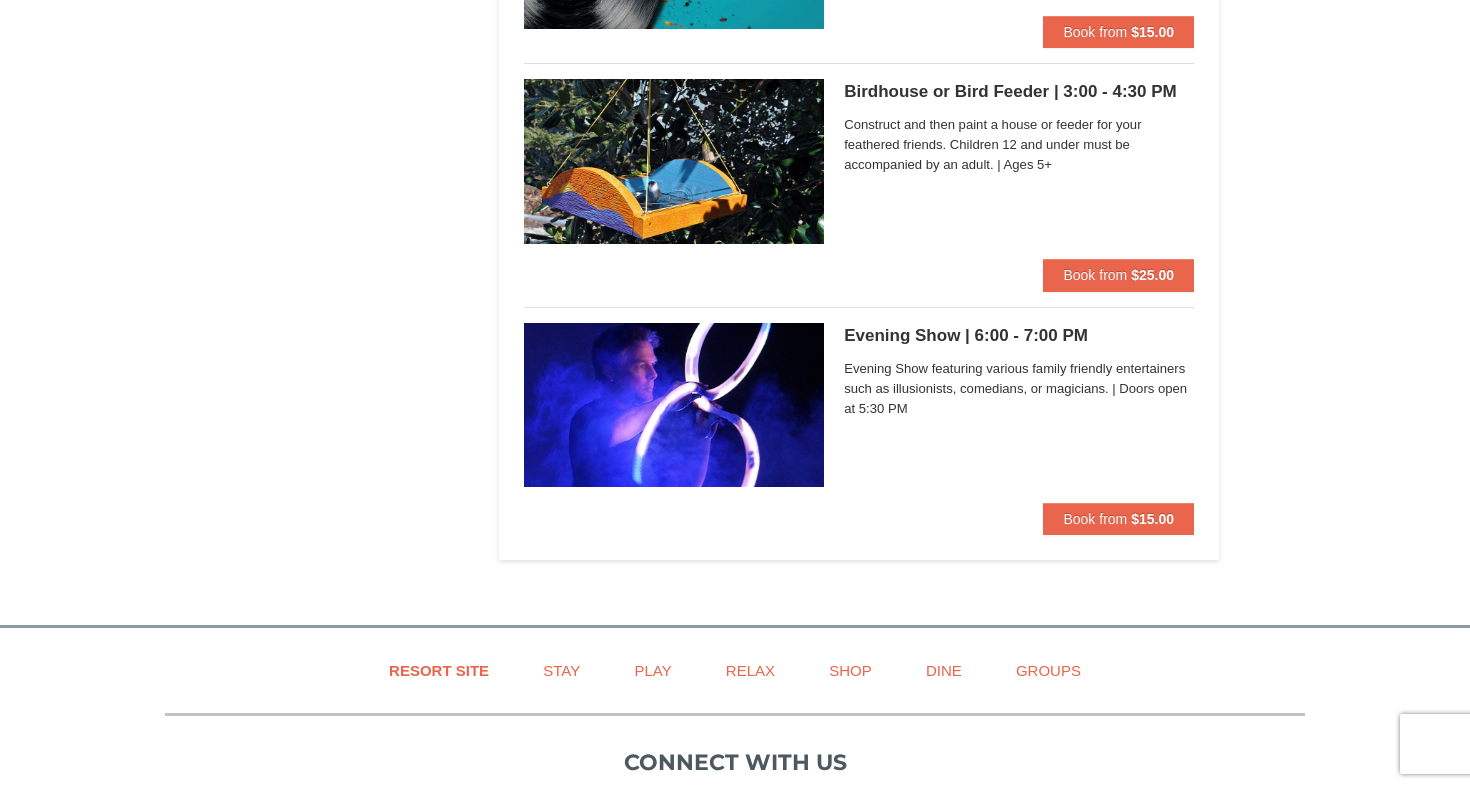 scroll, scrollTop: 2591, scrollLeft: 0, axis: vertical 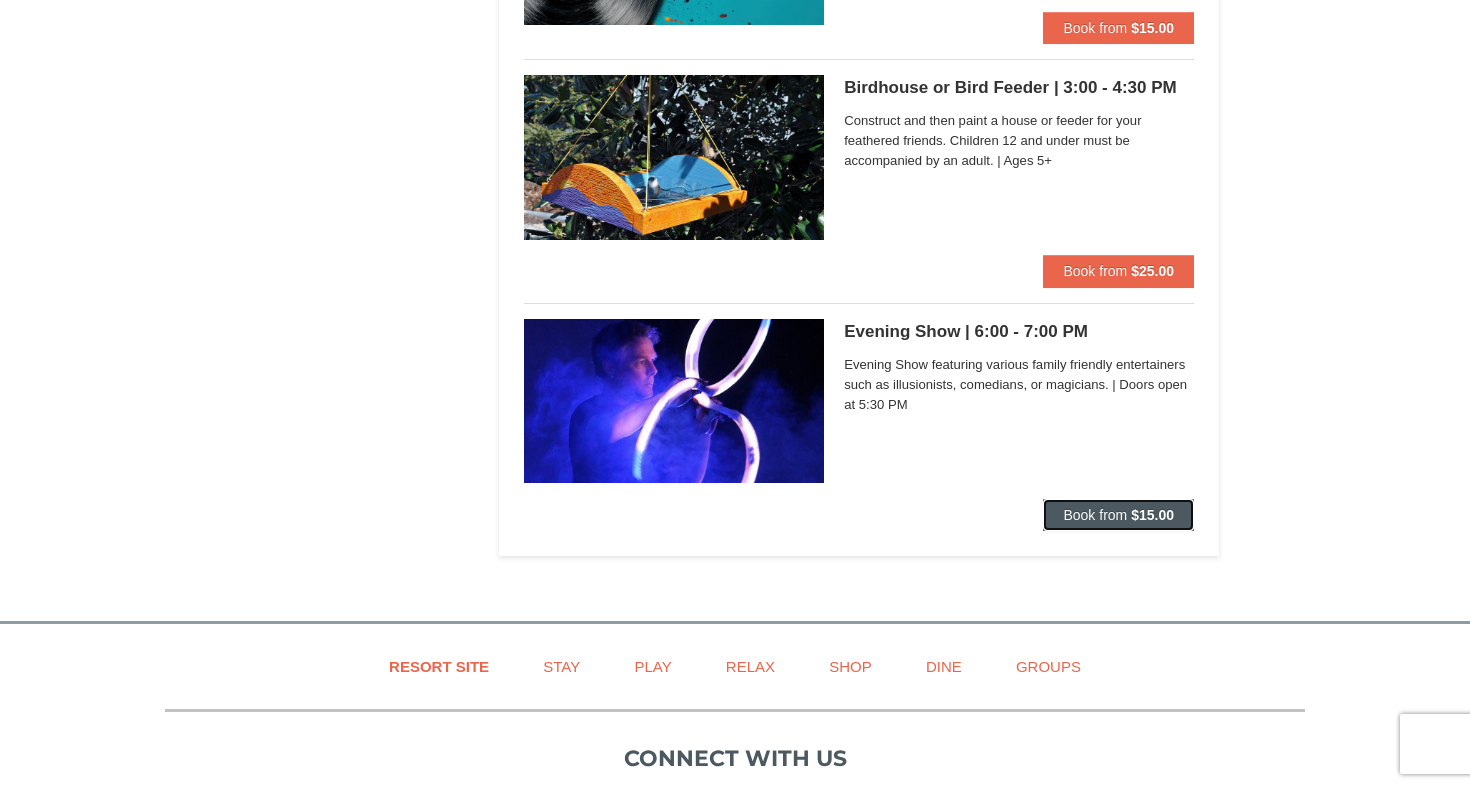 click on "Book from" at bounding box center [1095, 515] 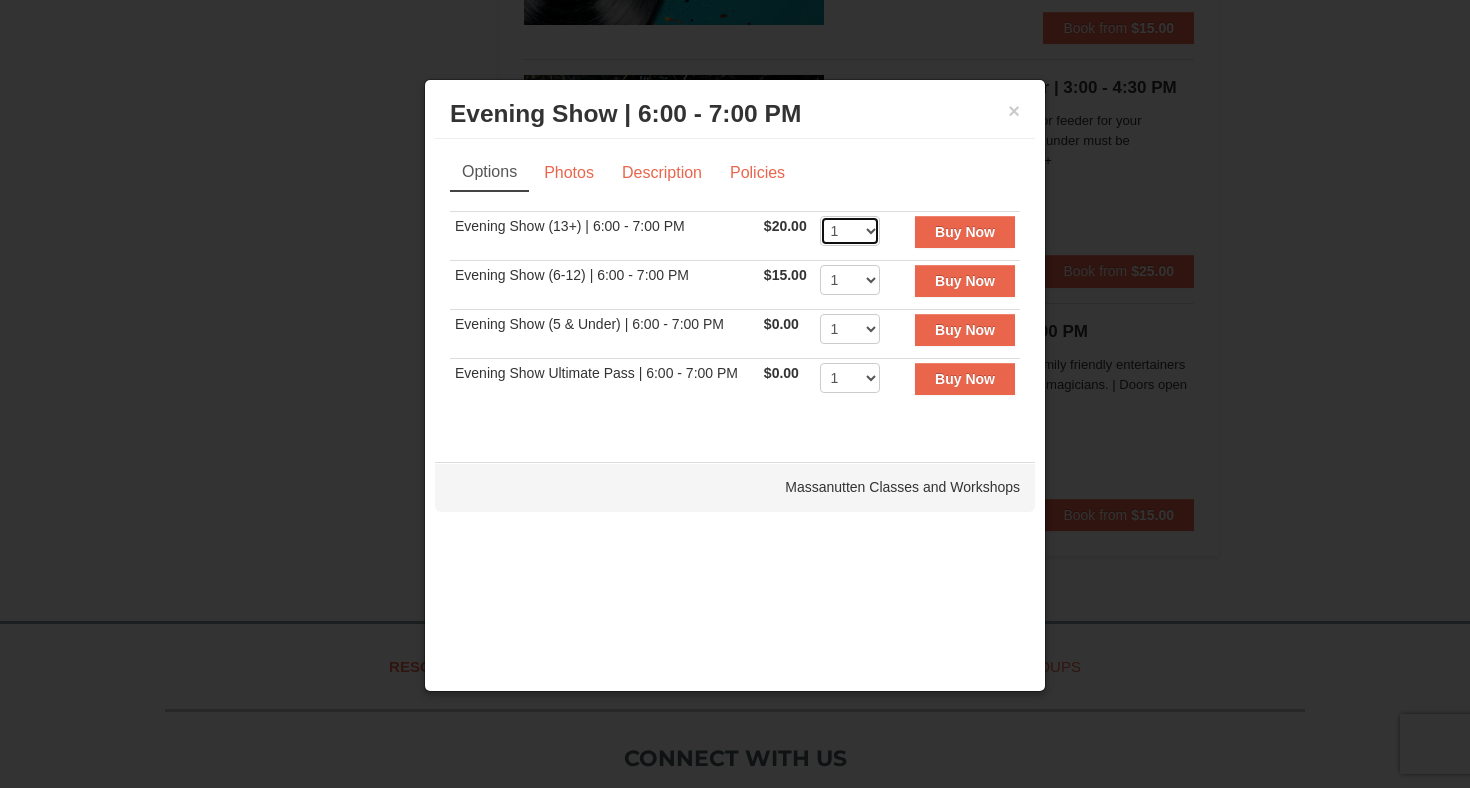 click on "1
2
3
4
5
6
7
8
9
10
11
12
13
14
15
16
17
18
19
20
21 22" at bounding box center (850, 231) 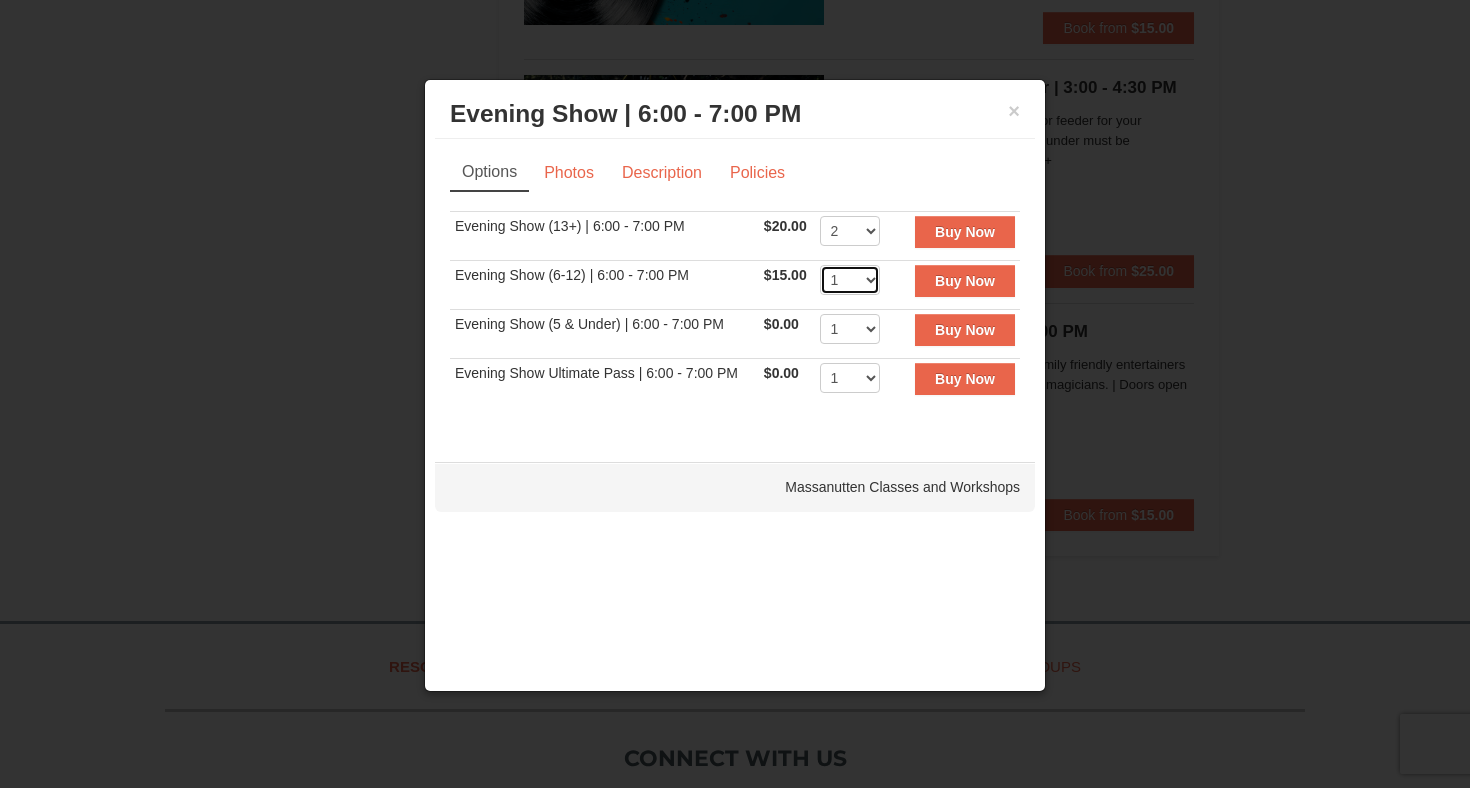 click on "1
2
3
4
5
6
7
8
9
10
11
12
13
14
15
16
17
18
19
20
21 22" at bounding box center [850, 280] 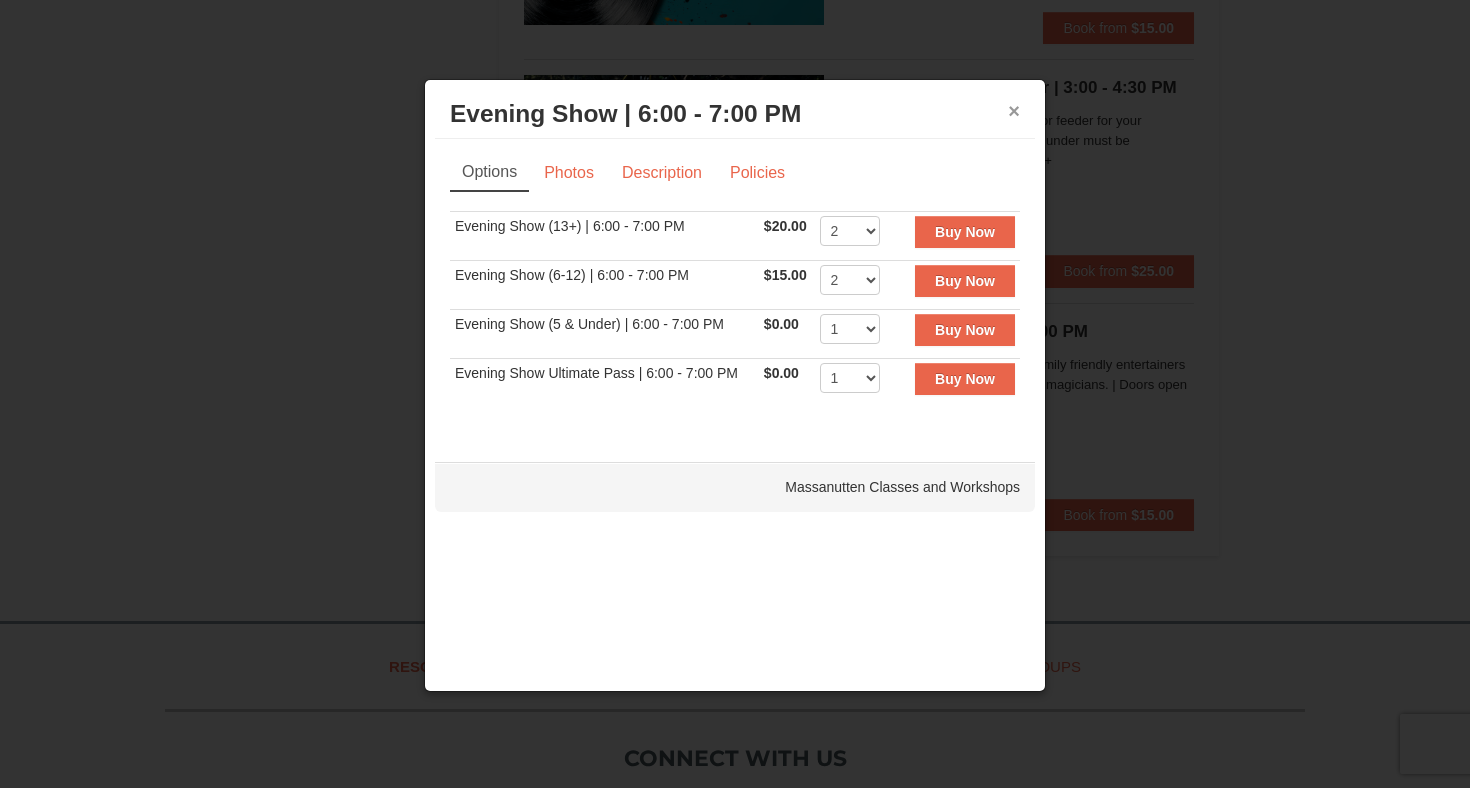 click on "×" at bounding box center (1014, 111) 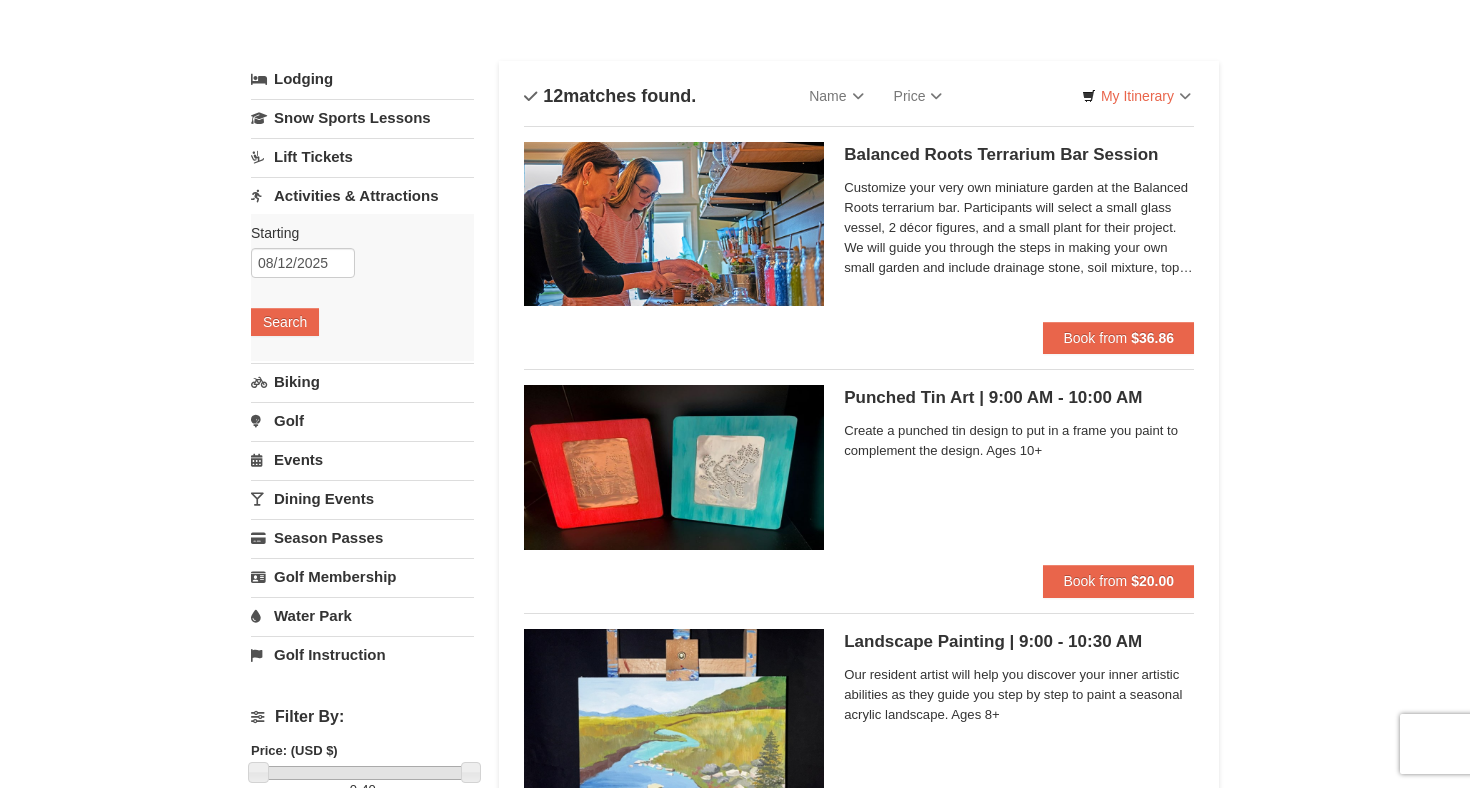 scroll, scrollTop: 77, scrollLeft: 0, axis: vertical 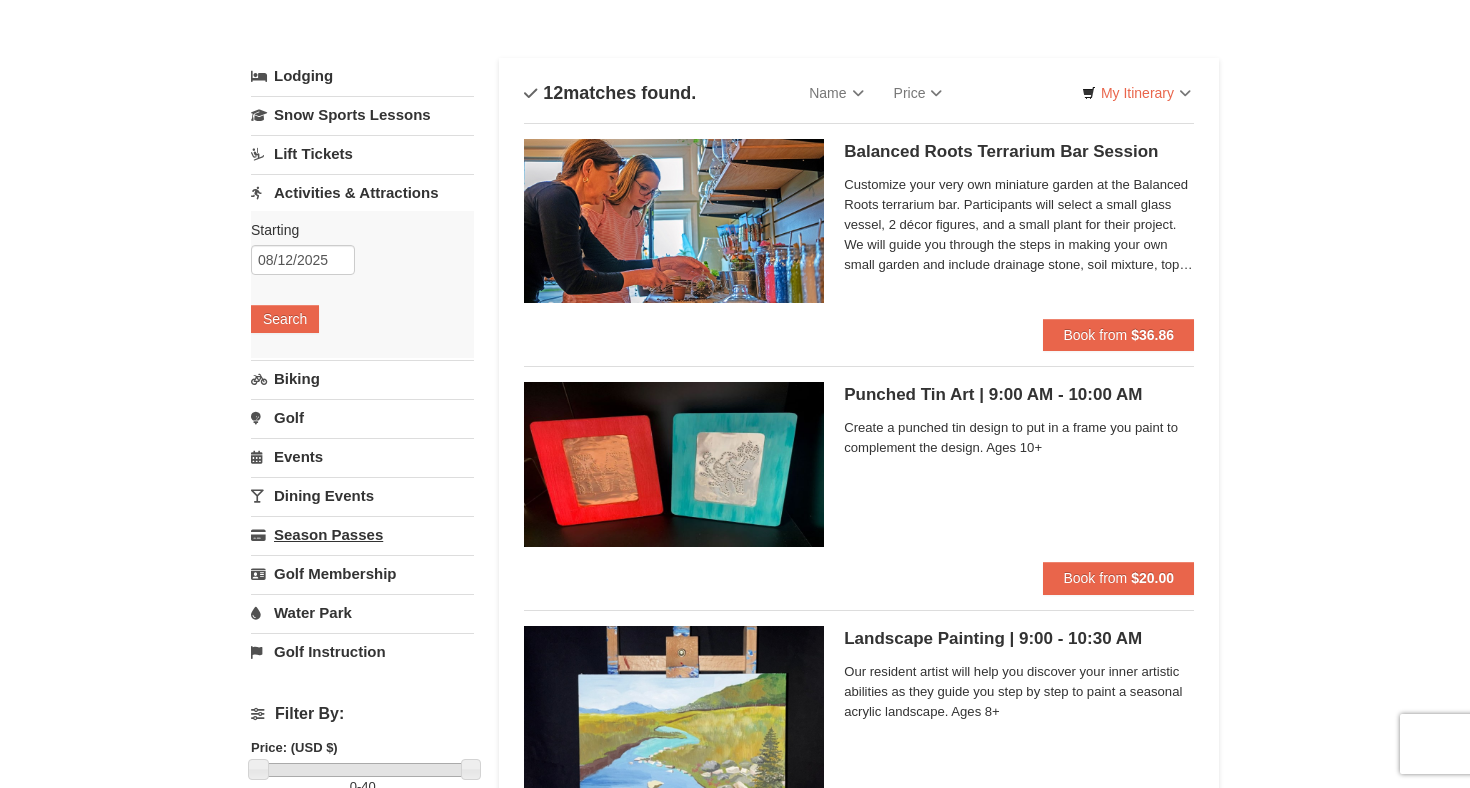 click on "Season Passes" at bounding box center [362, 534] 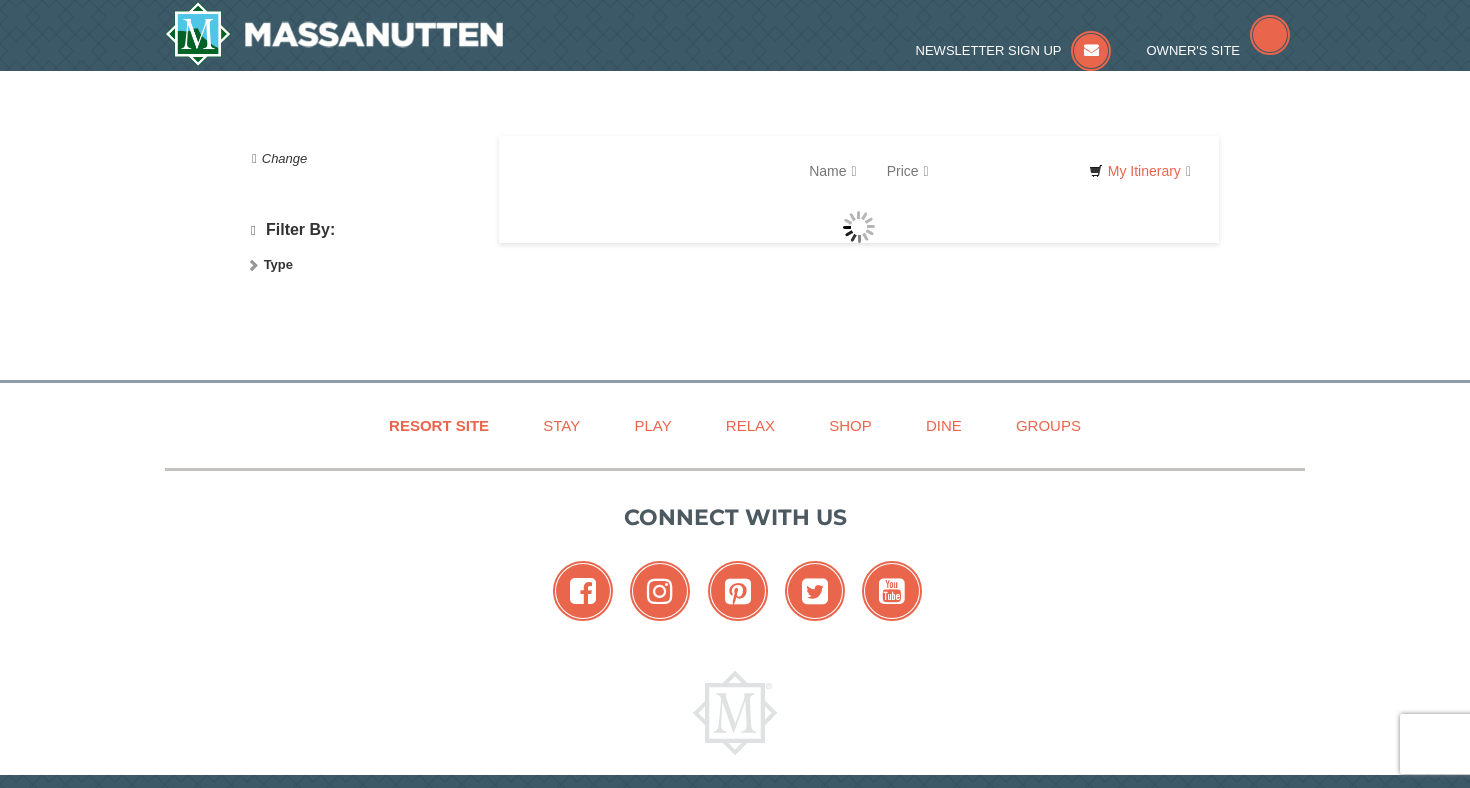 scroll, scrollTop: 0, scrollLeft: 0, axis: both 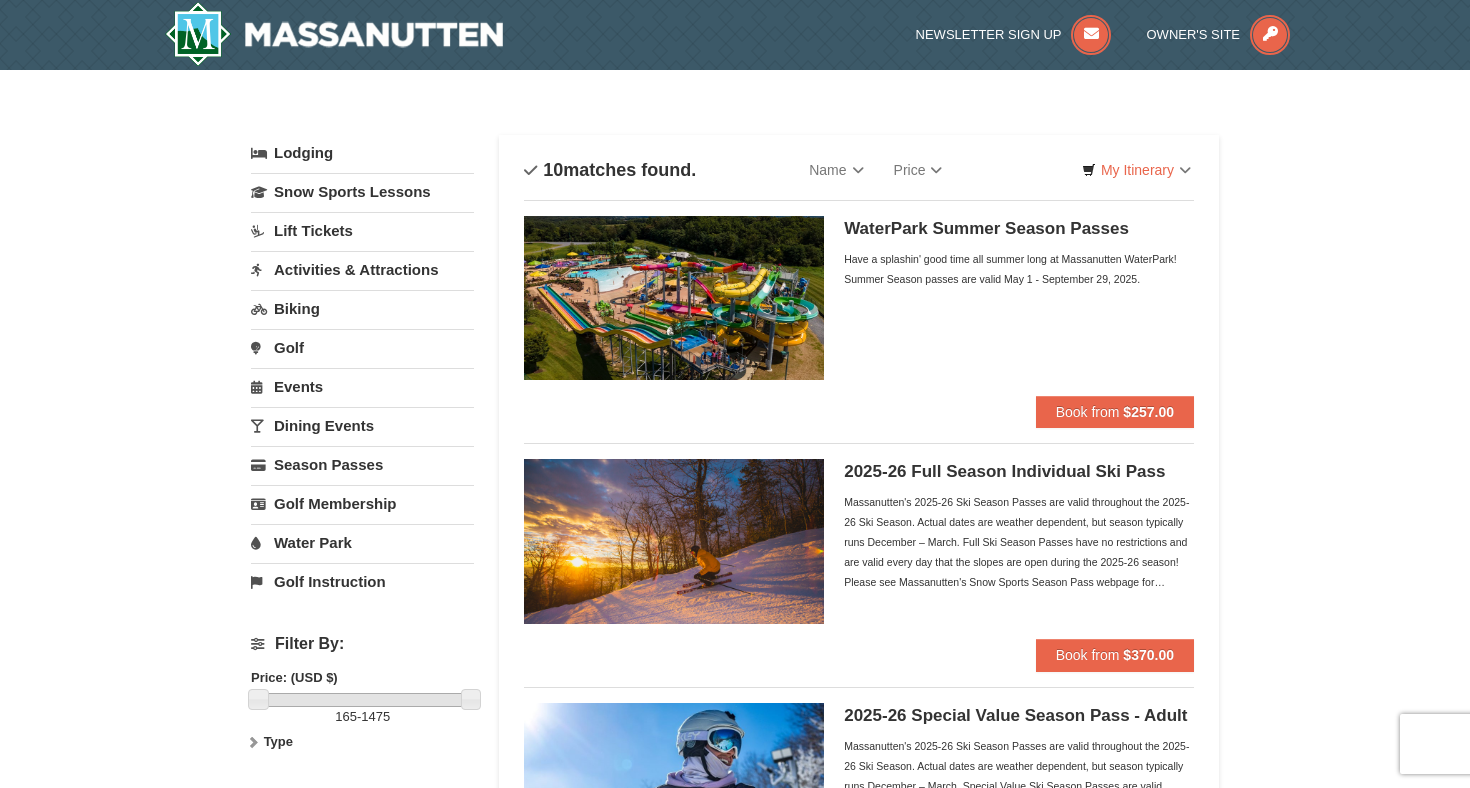 click on "Water Park" at bounding box center [362, 542] 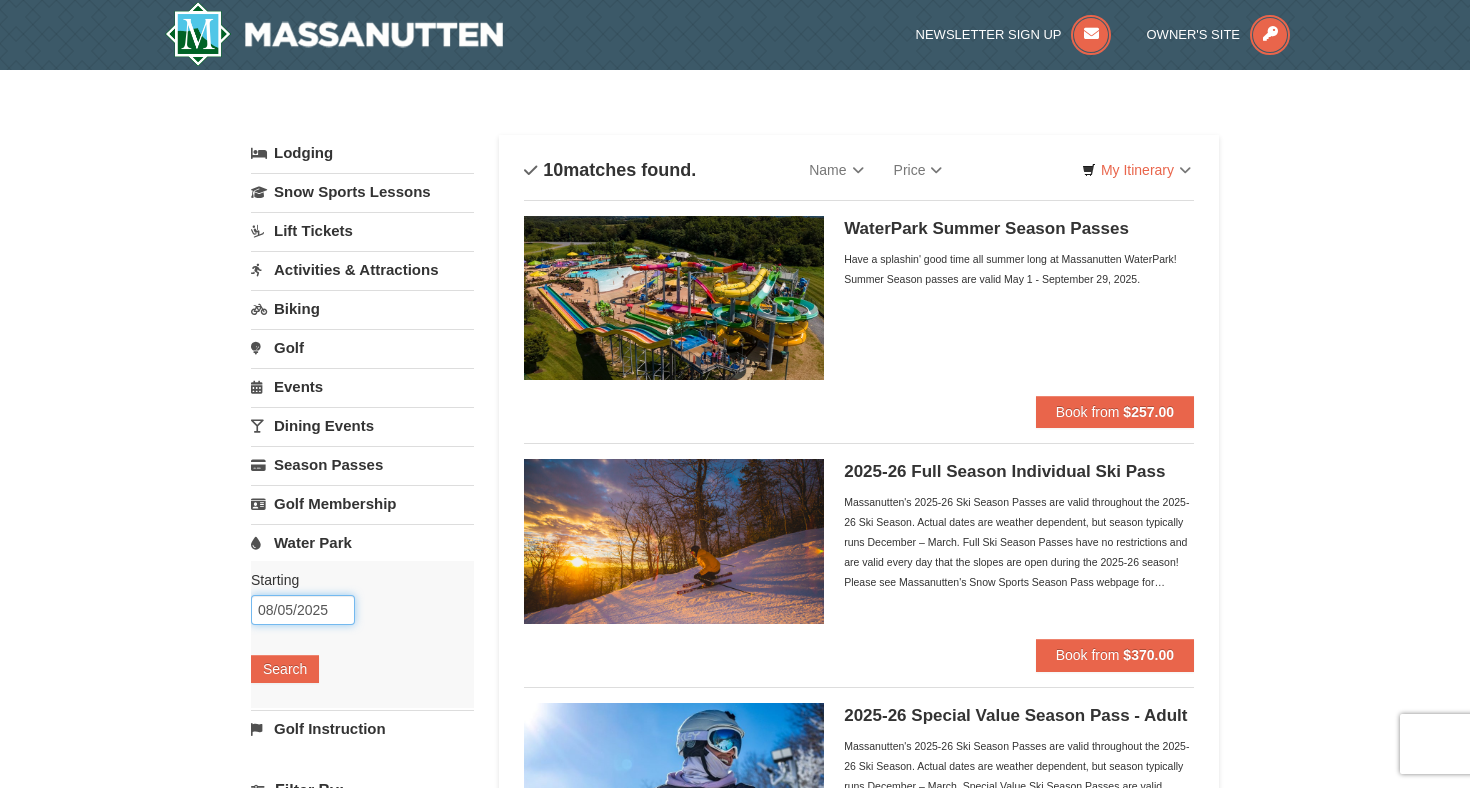 click on "08/05/2025" at bounding box center [303, 610] 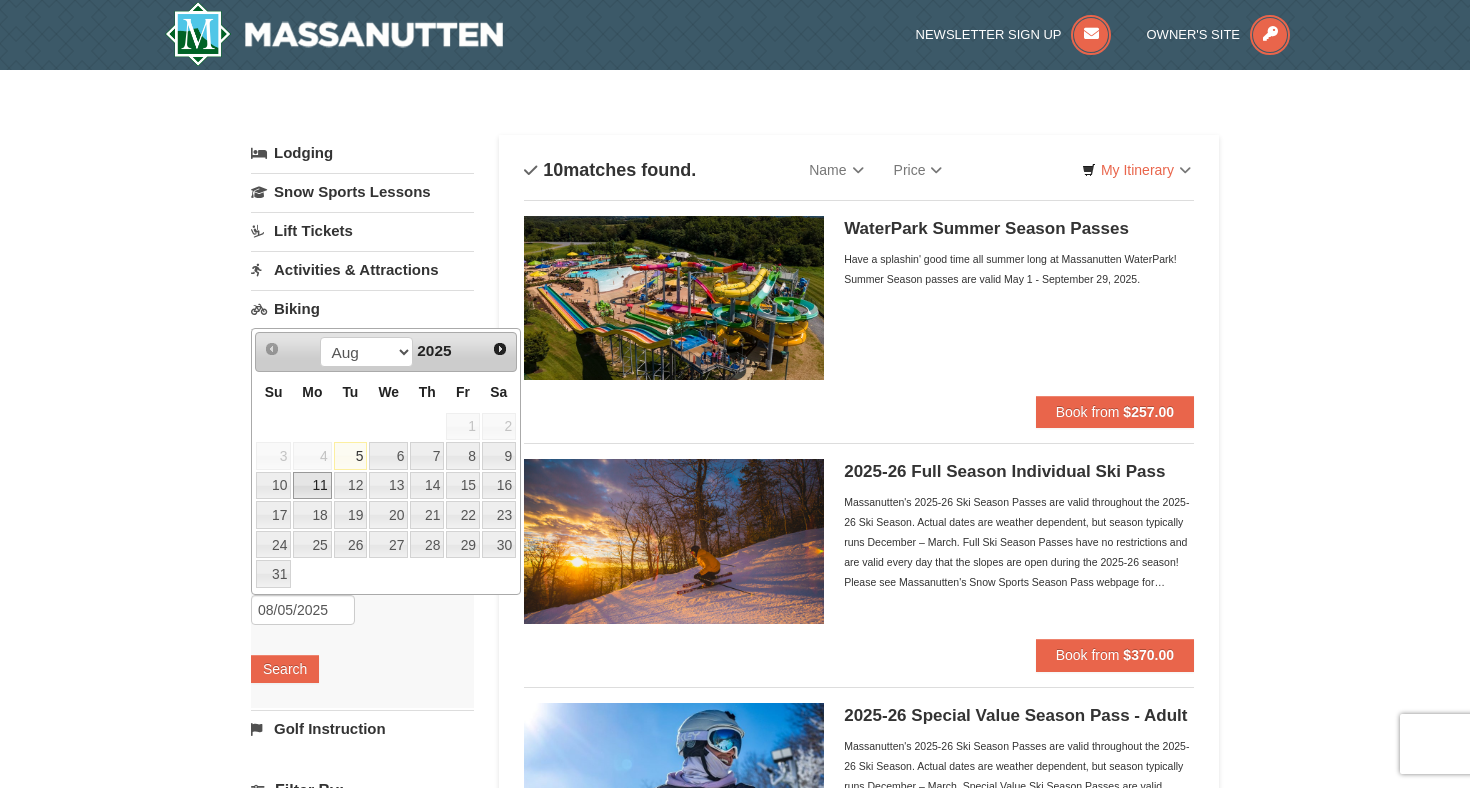 click on "11" at bounding box center [312, 486] 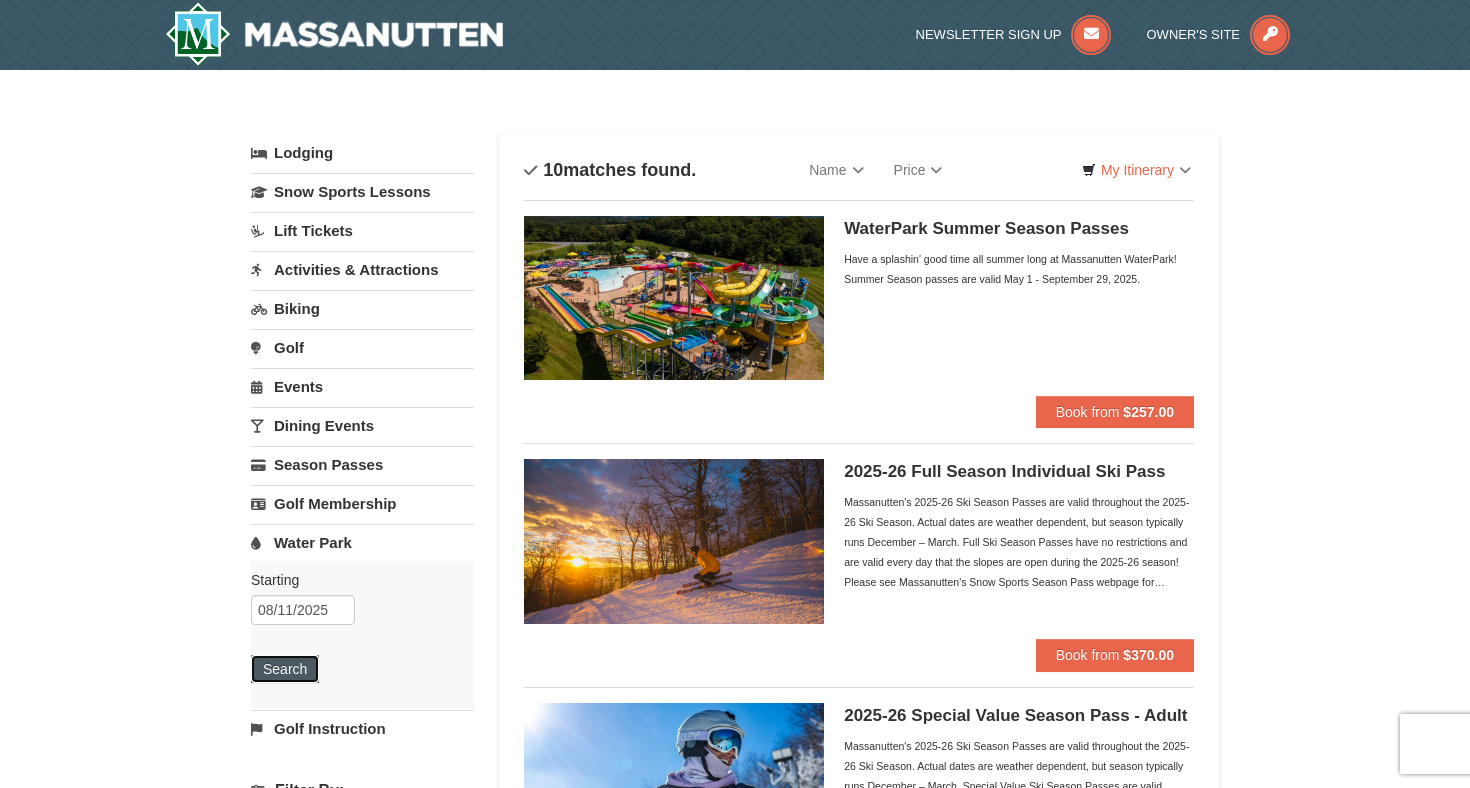 click on "Search" at bounding box center (285, 669) 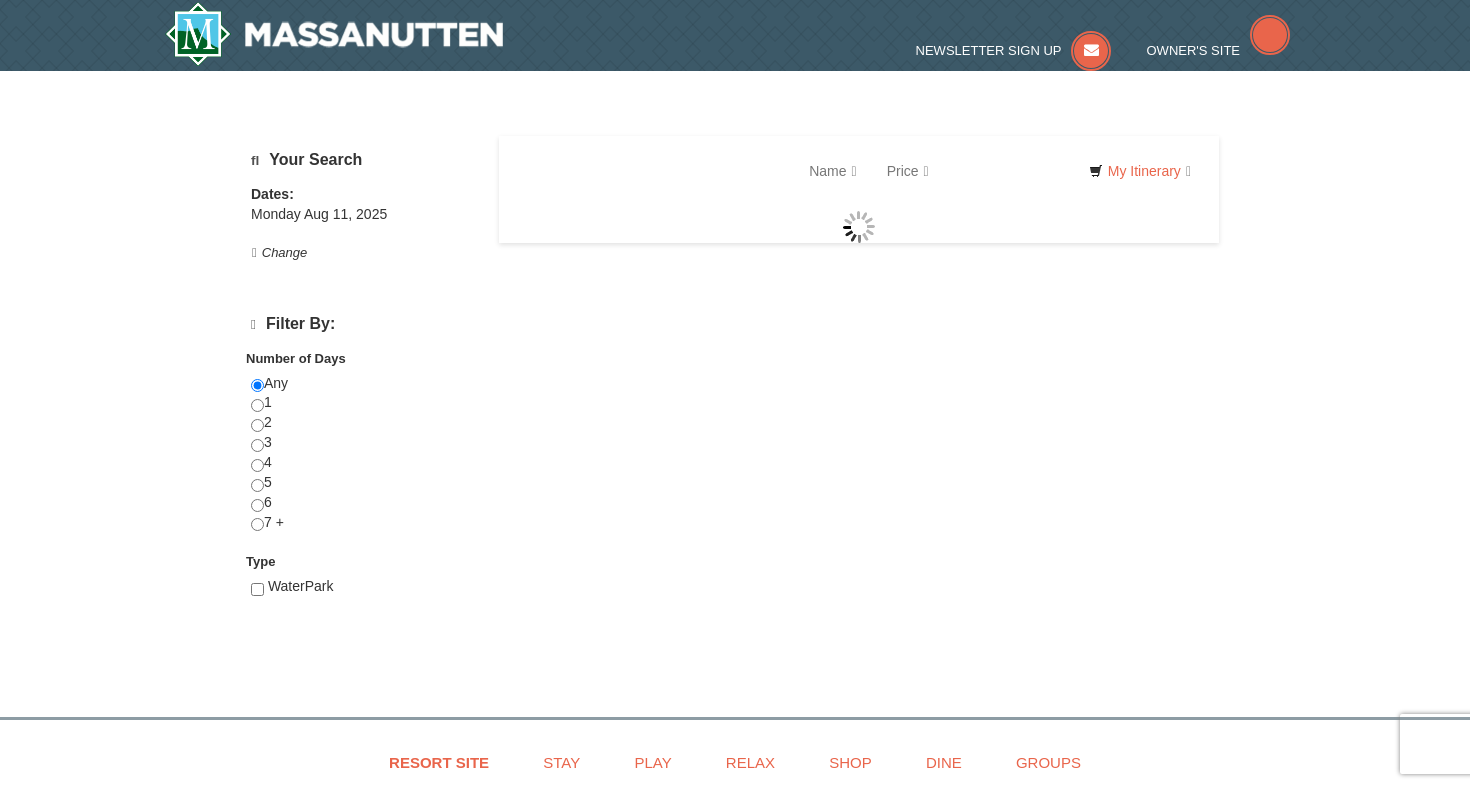 scroll, scrollTop: 0, scrollLeft: 0, axis: both 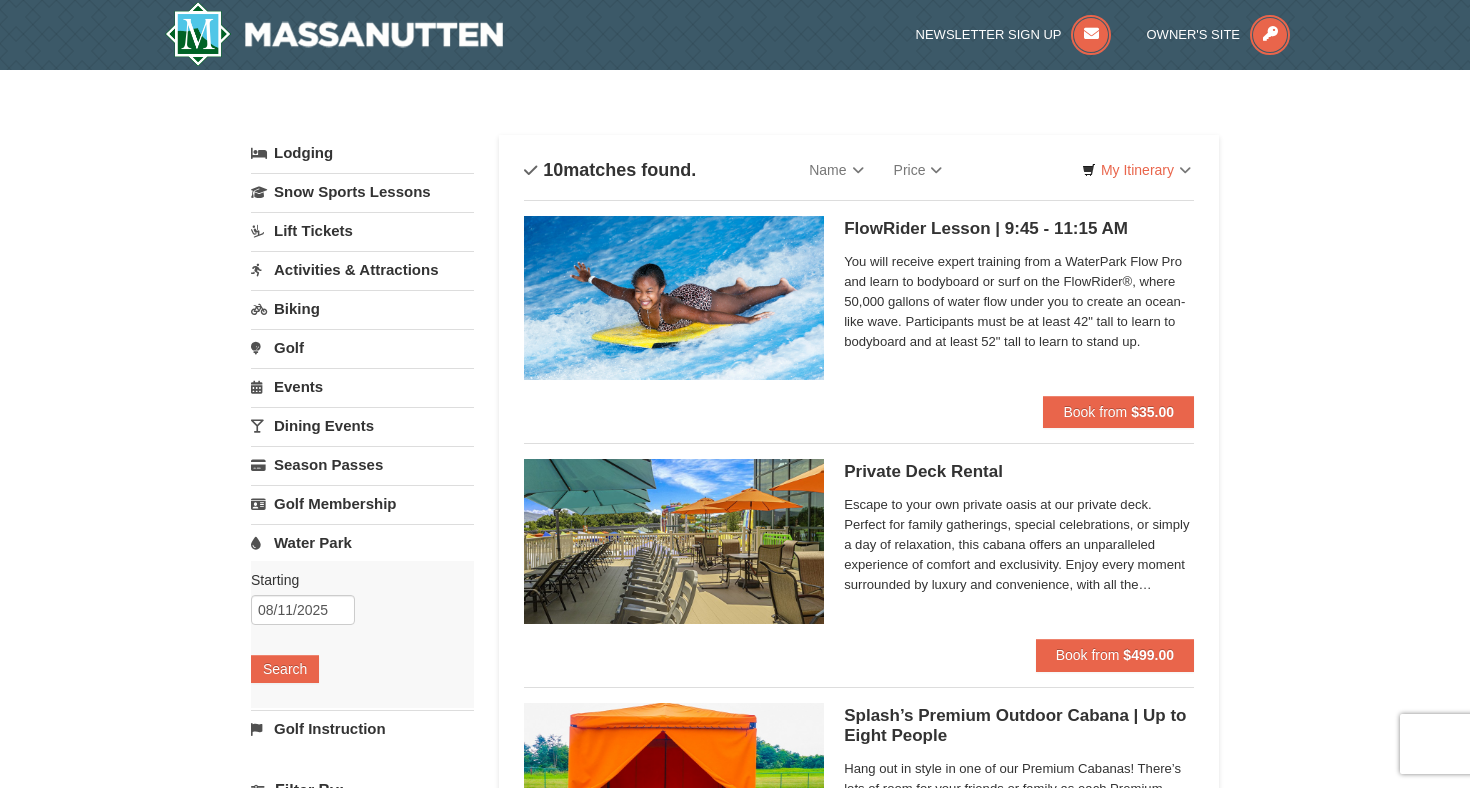 click on "Dining Events" at bounding box center [362, 425] 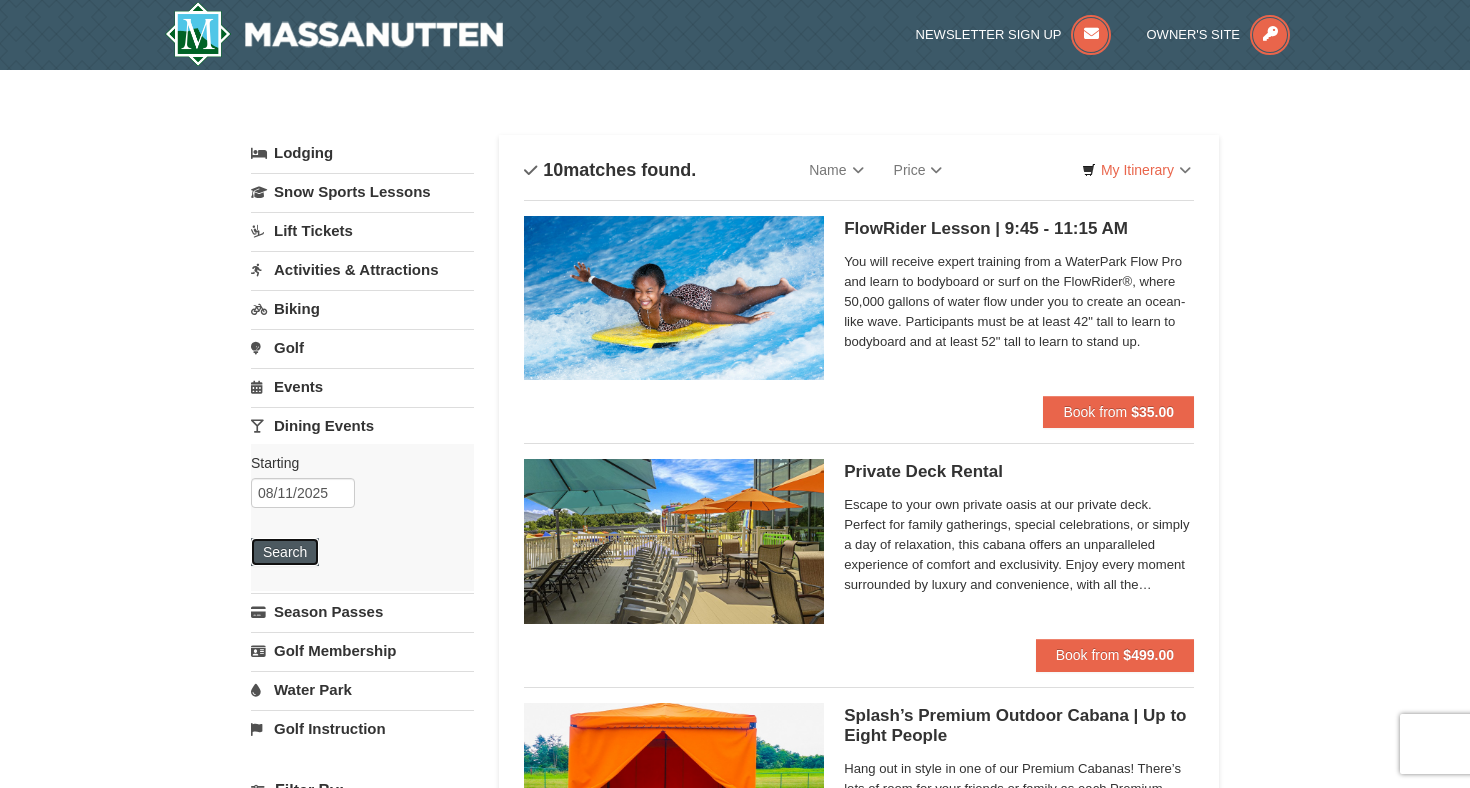 click on "Search" at bounding box center [285, 552] 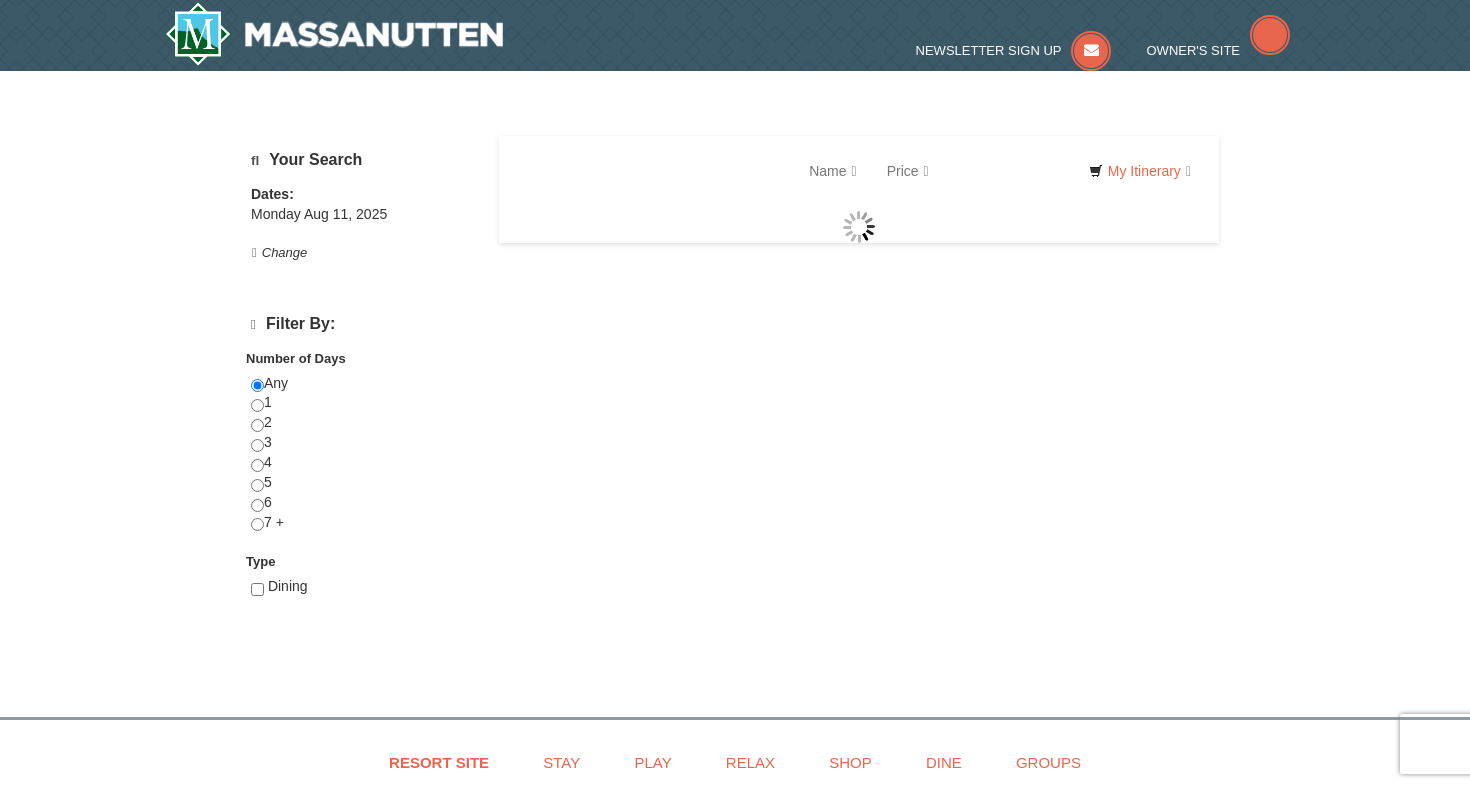 scroll, scrollTop: 0, scrollLeft: 0, axis: both 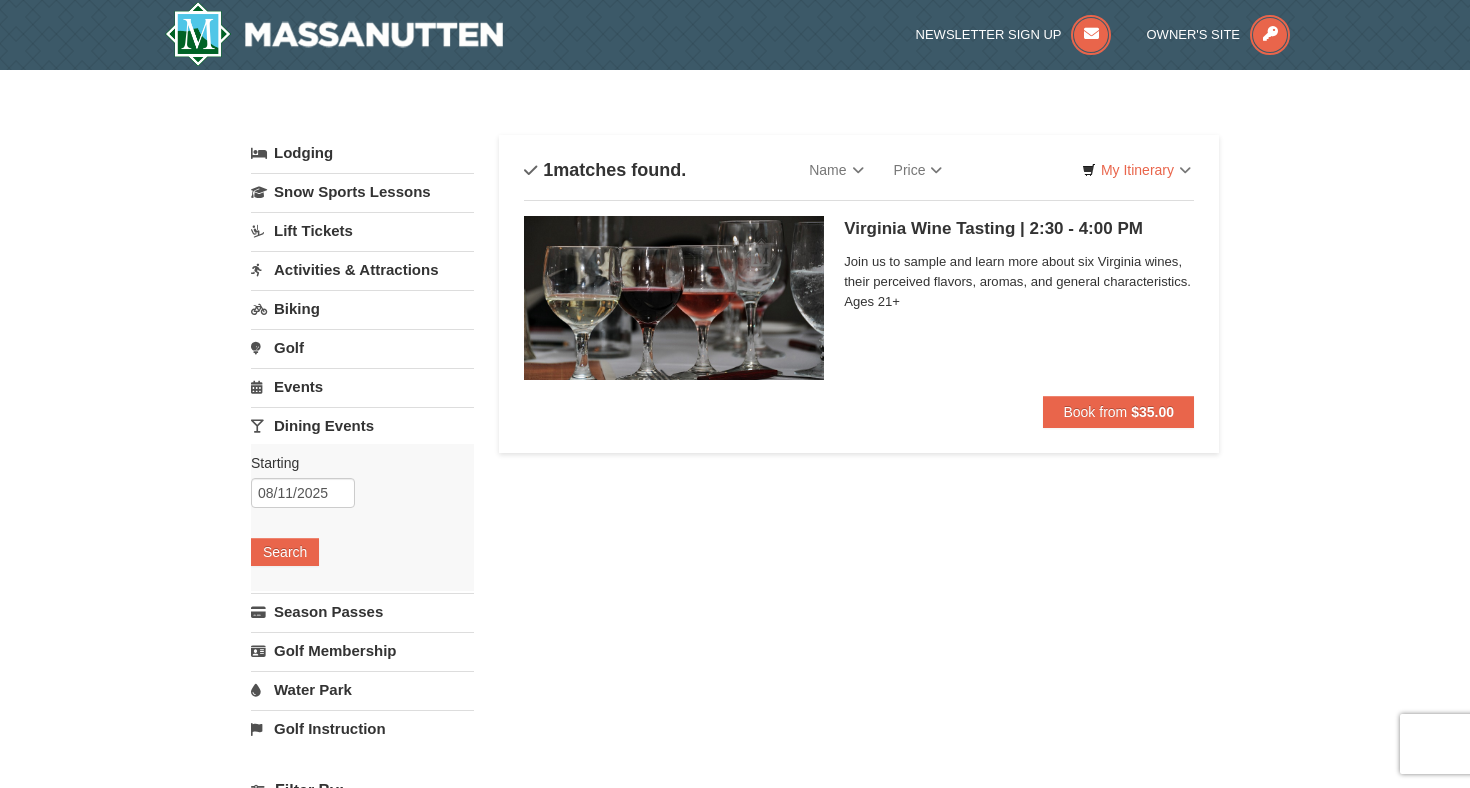 click on "Golf" at bounding box center [362, 347] 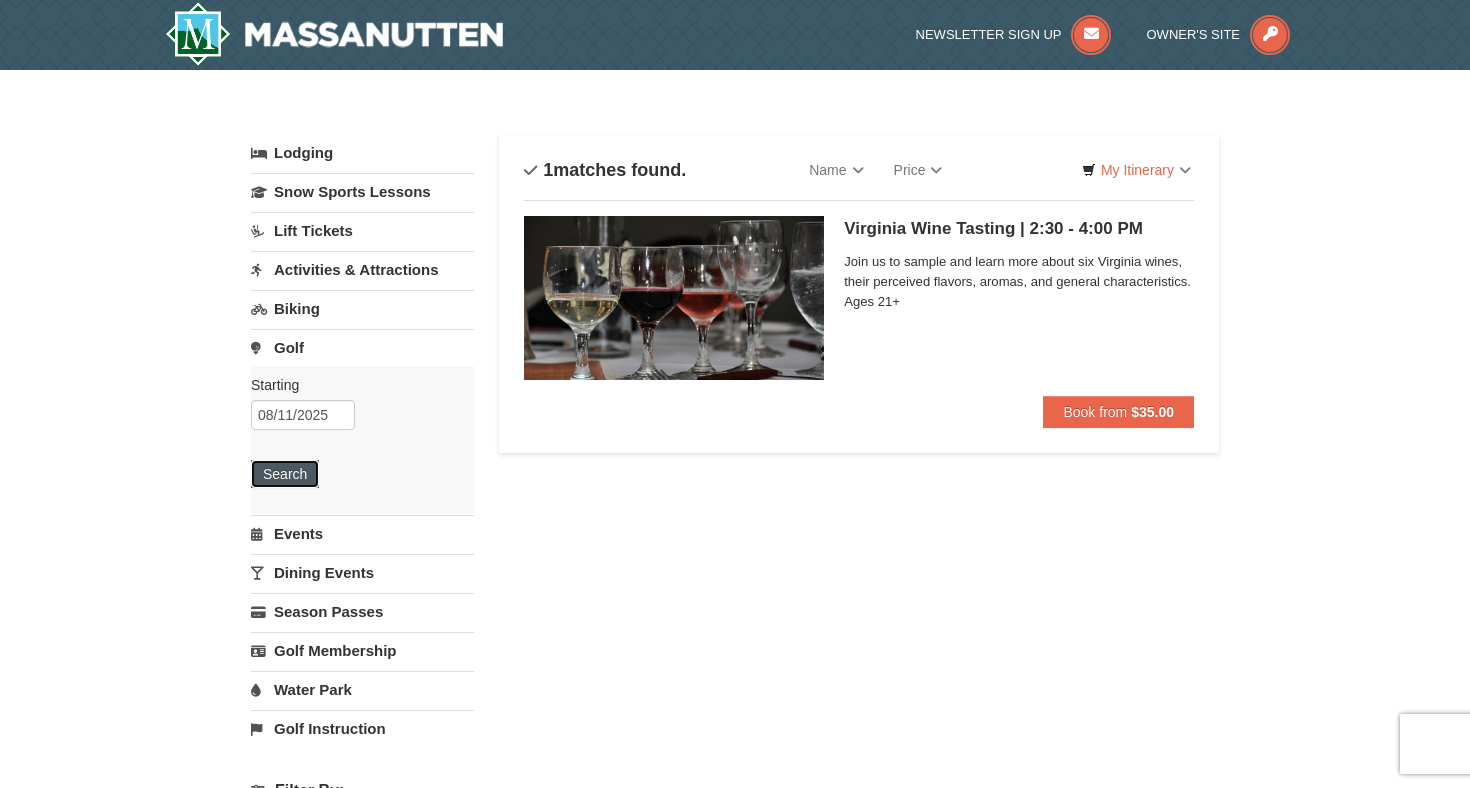 click on "Search" at bounding box center [285, 474] 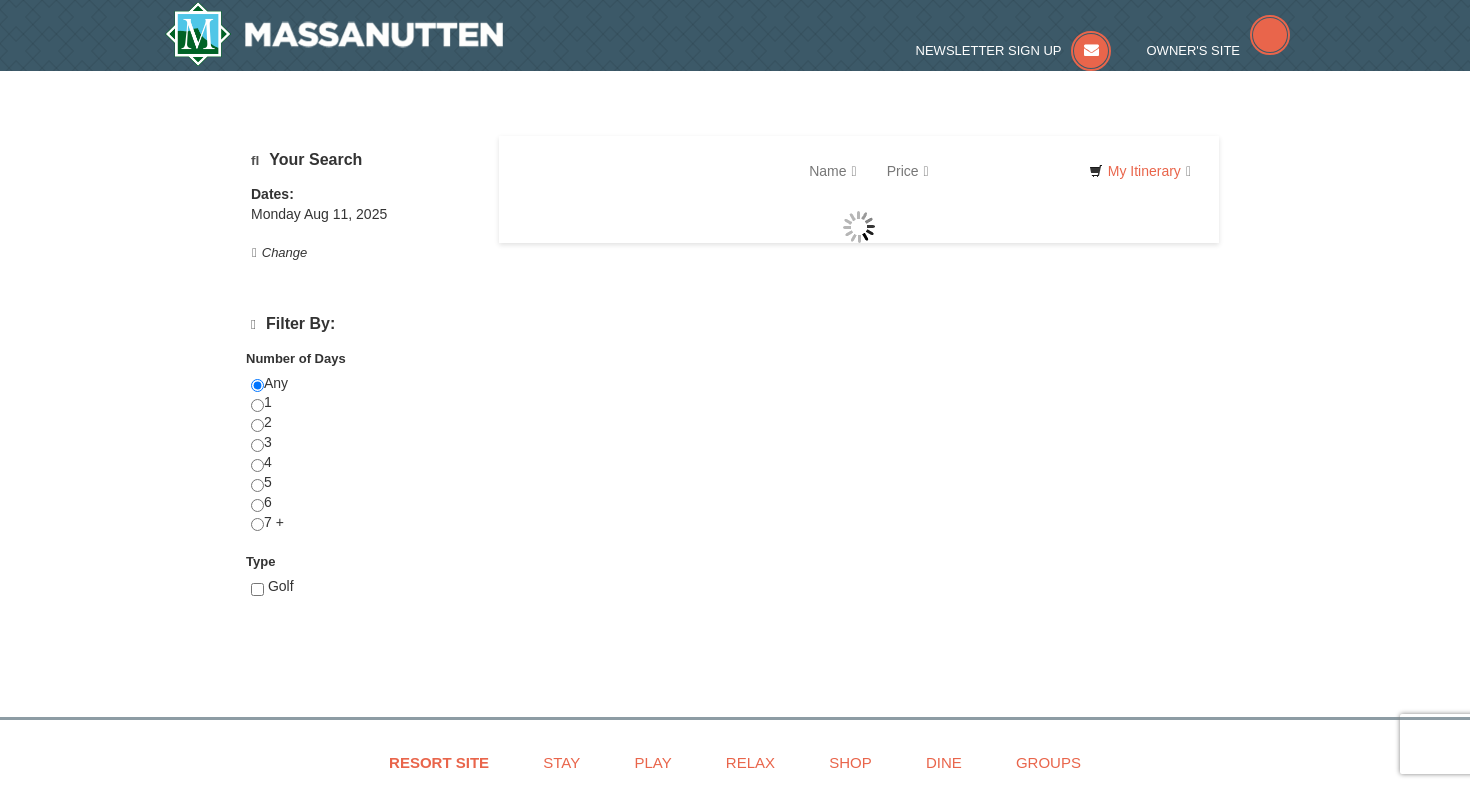 scroll, scrollTop: 0, scrollLeft: 0, axis: both 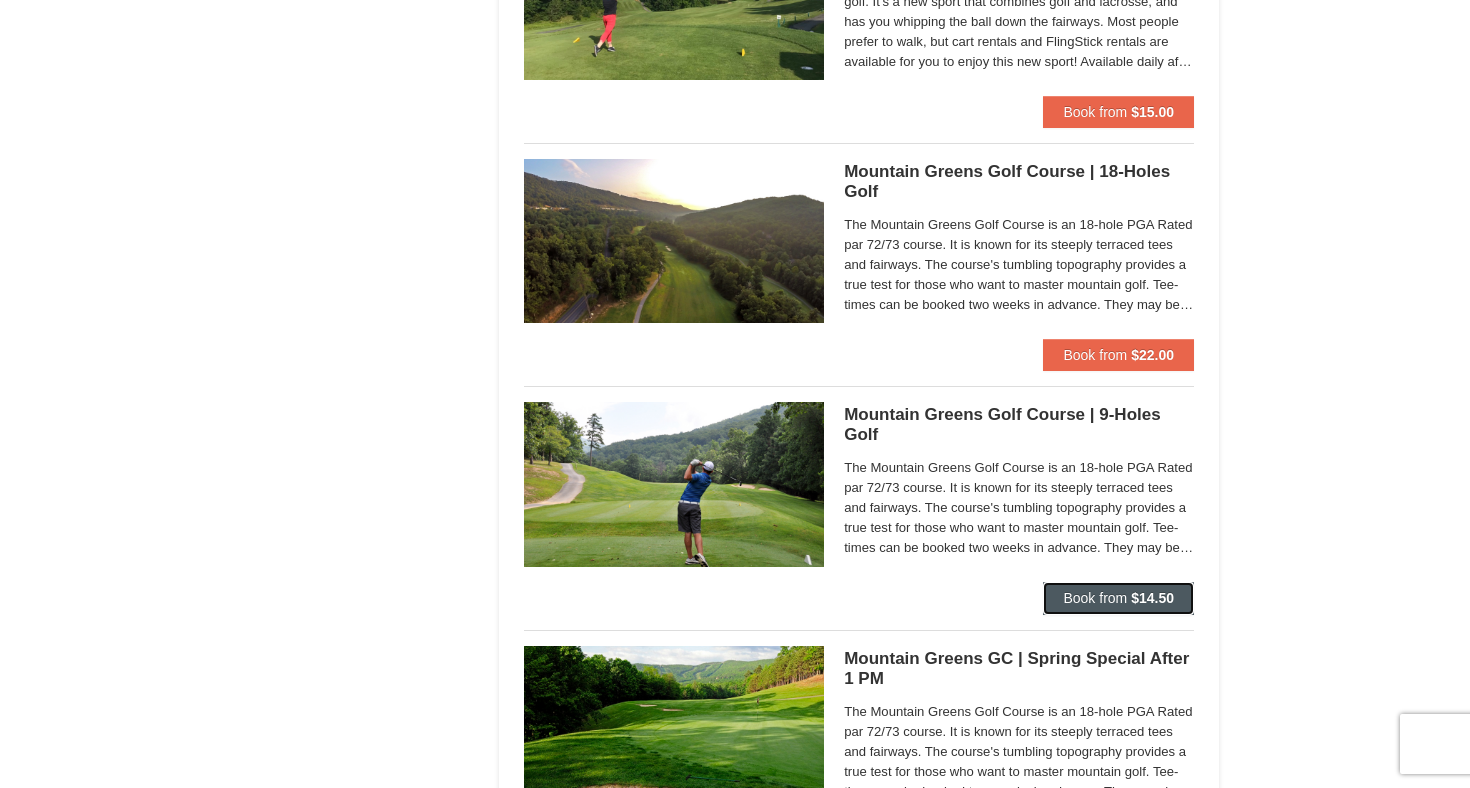 click on "Book from" at bounding box center (1095, 598) 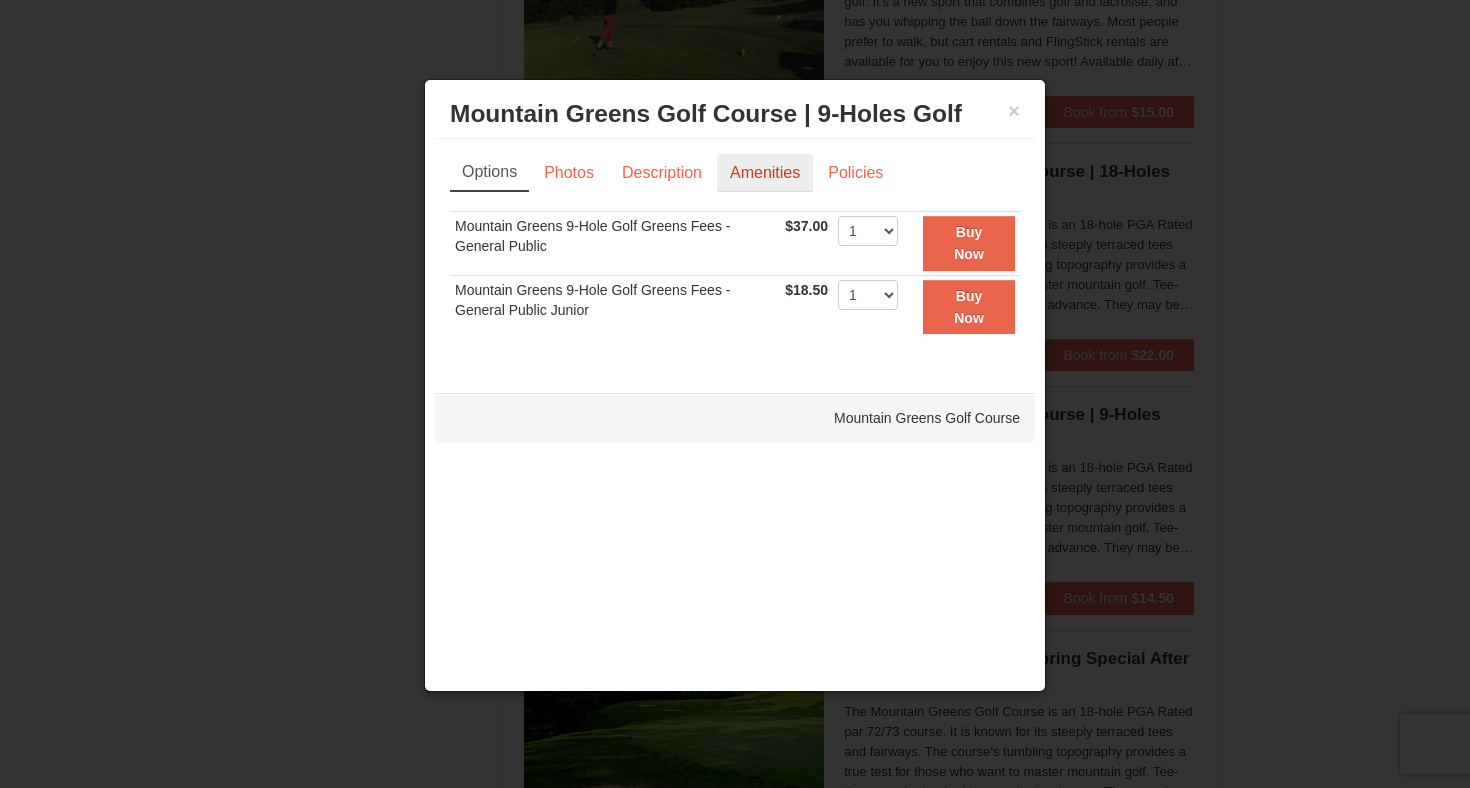 click on "Amenities" at bounding box center [765, 173] 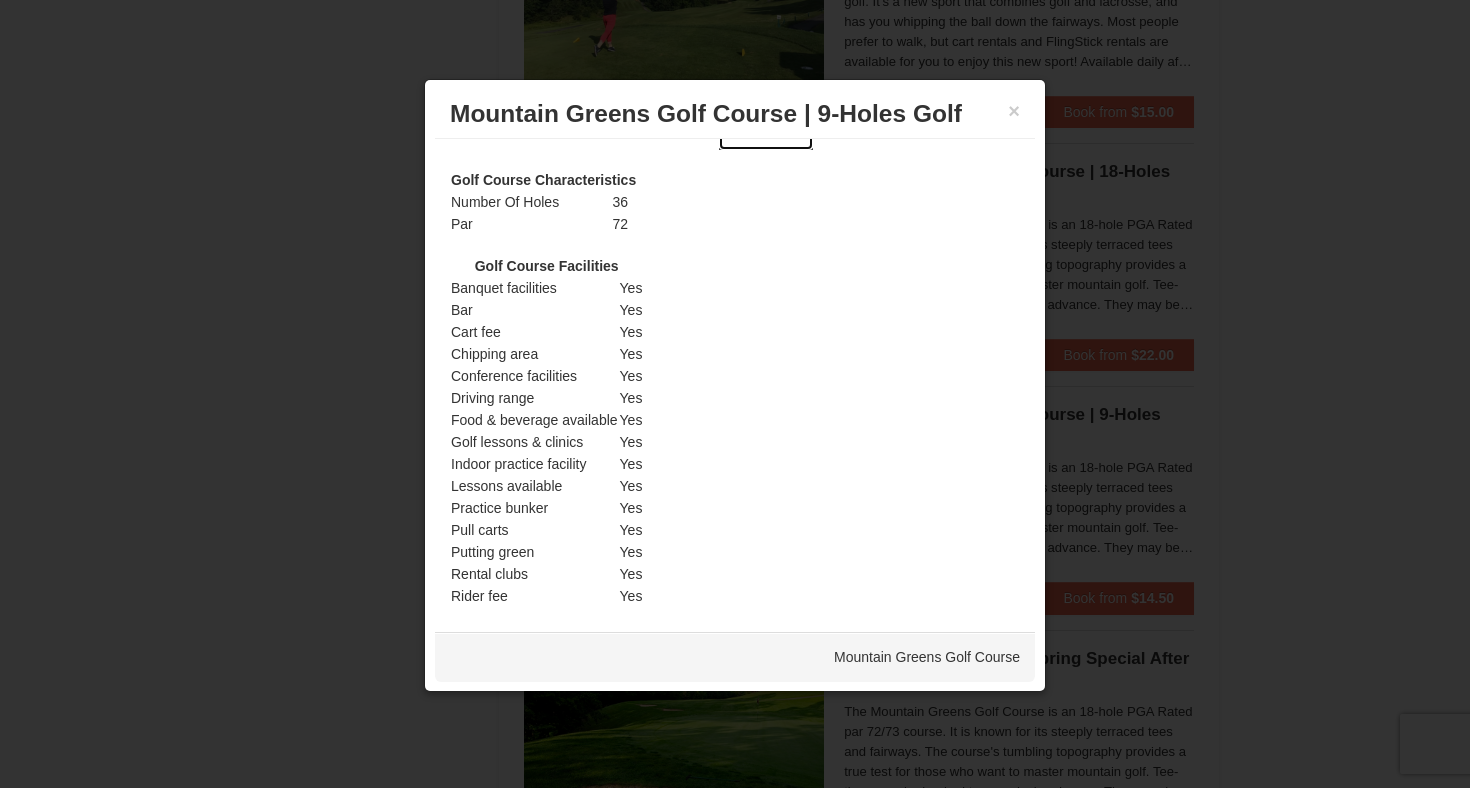 scroll, scrollTop: 0, scrollLeft: 0, axis: both 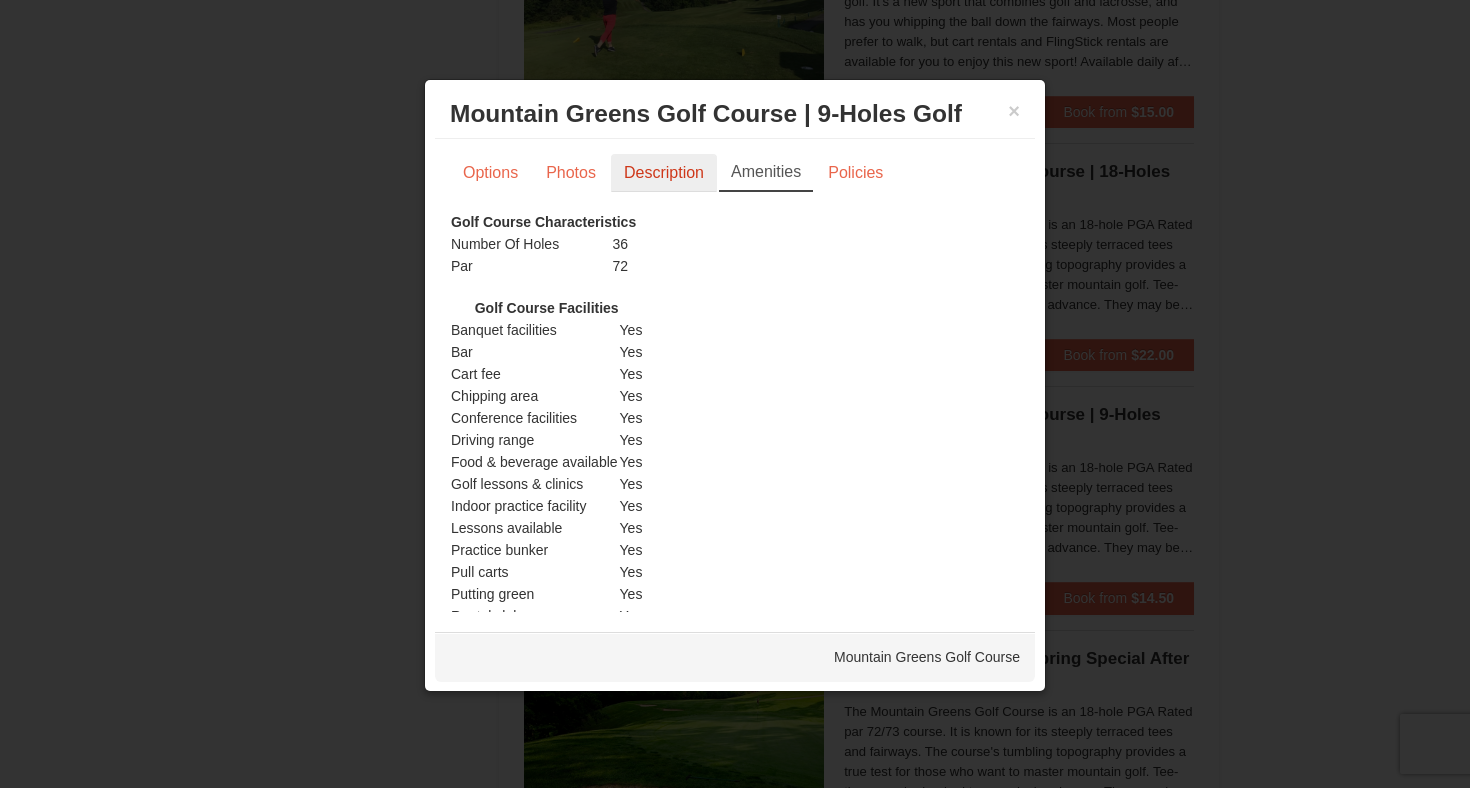 click on "Description" at bounding box center [664, 173] 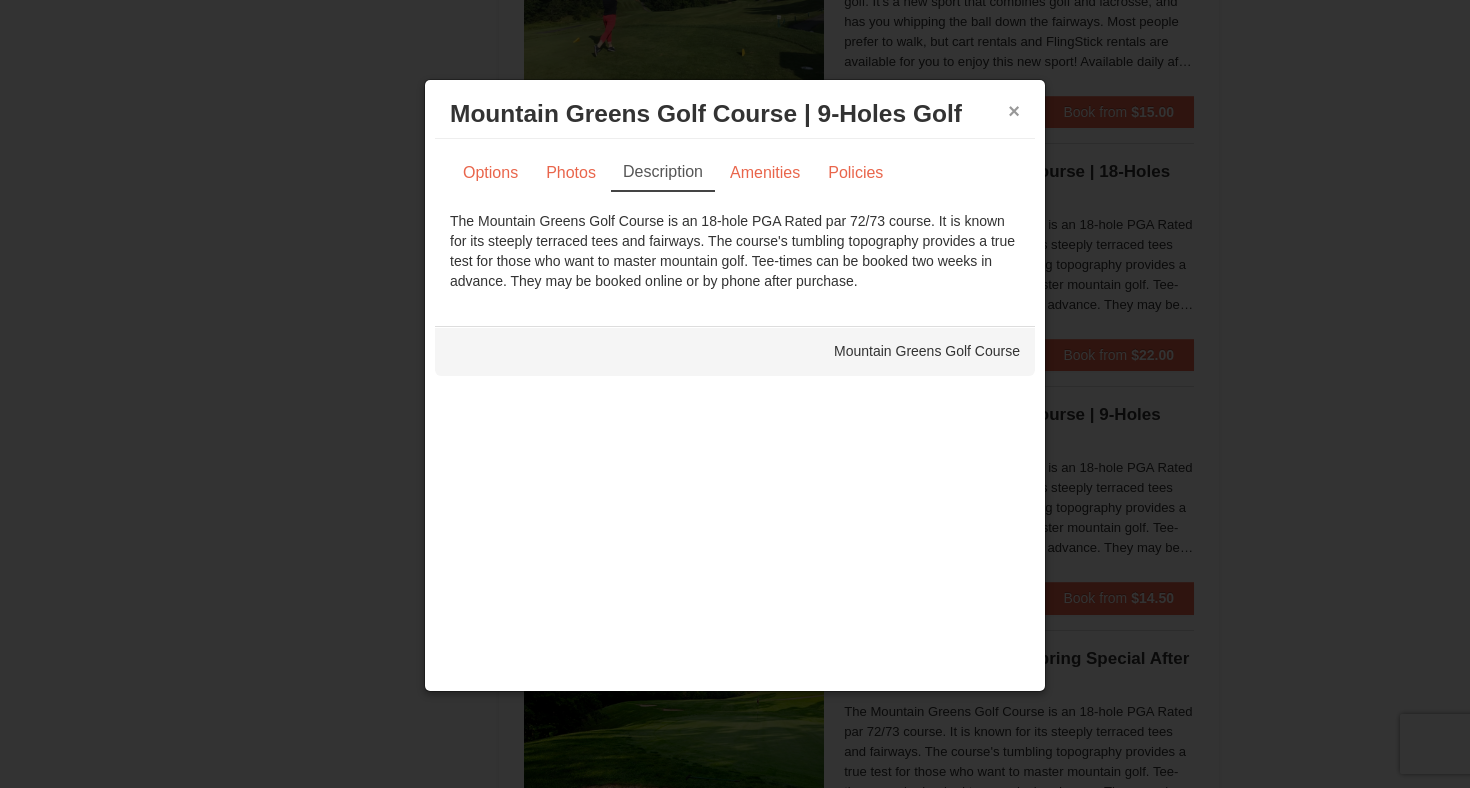 click on "×" at bounding box center (1014, 111) 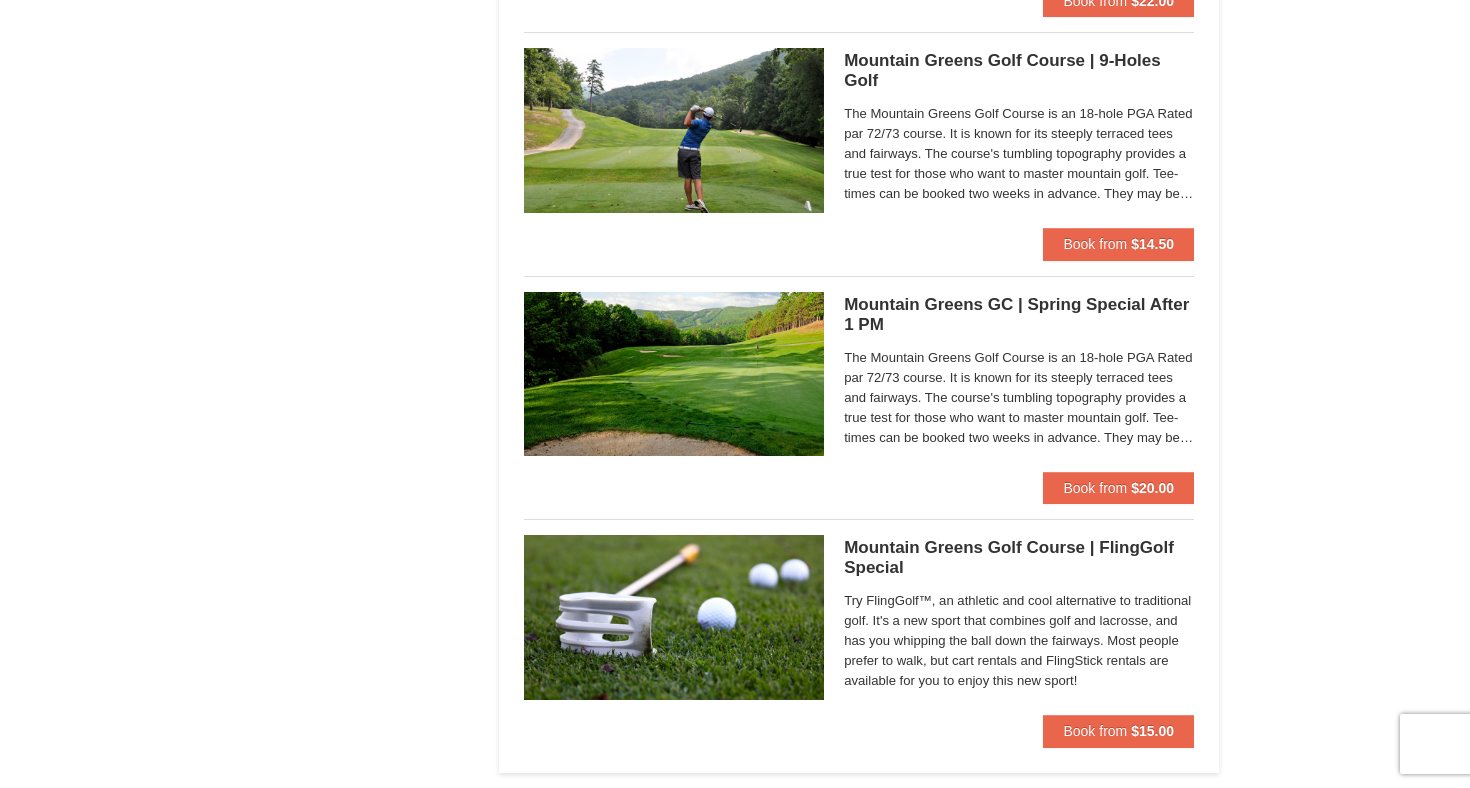 scroll, scrollTop: 1640, scrollLeft: 0, axis: vertical 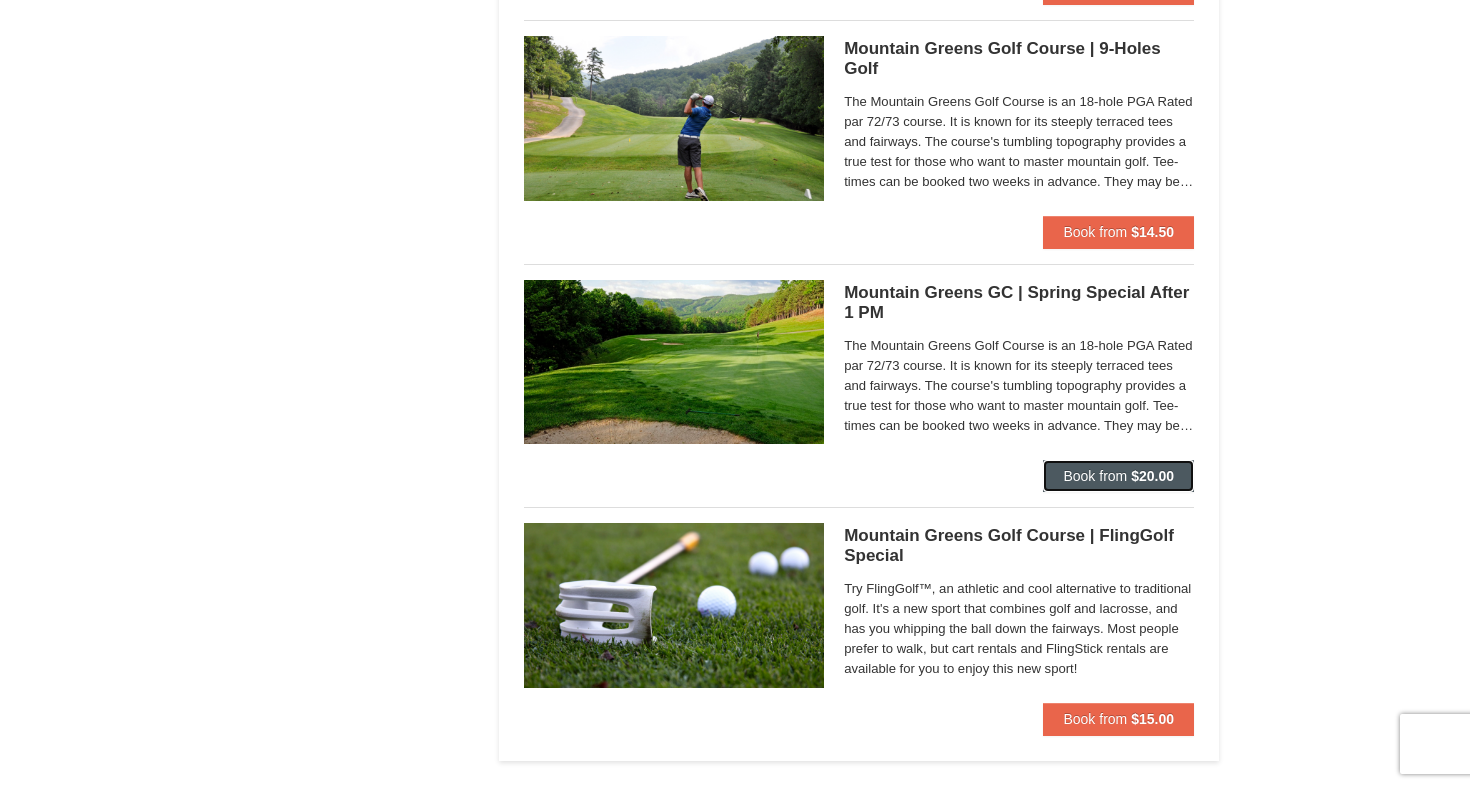 click on "Book from" at bounding box center (1095, 476) 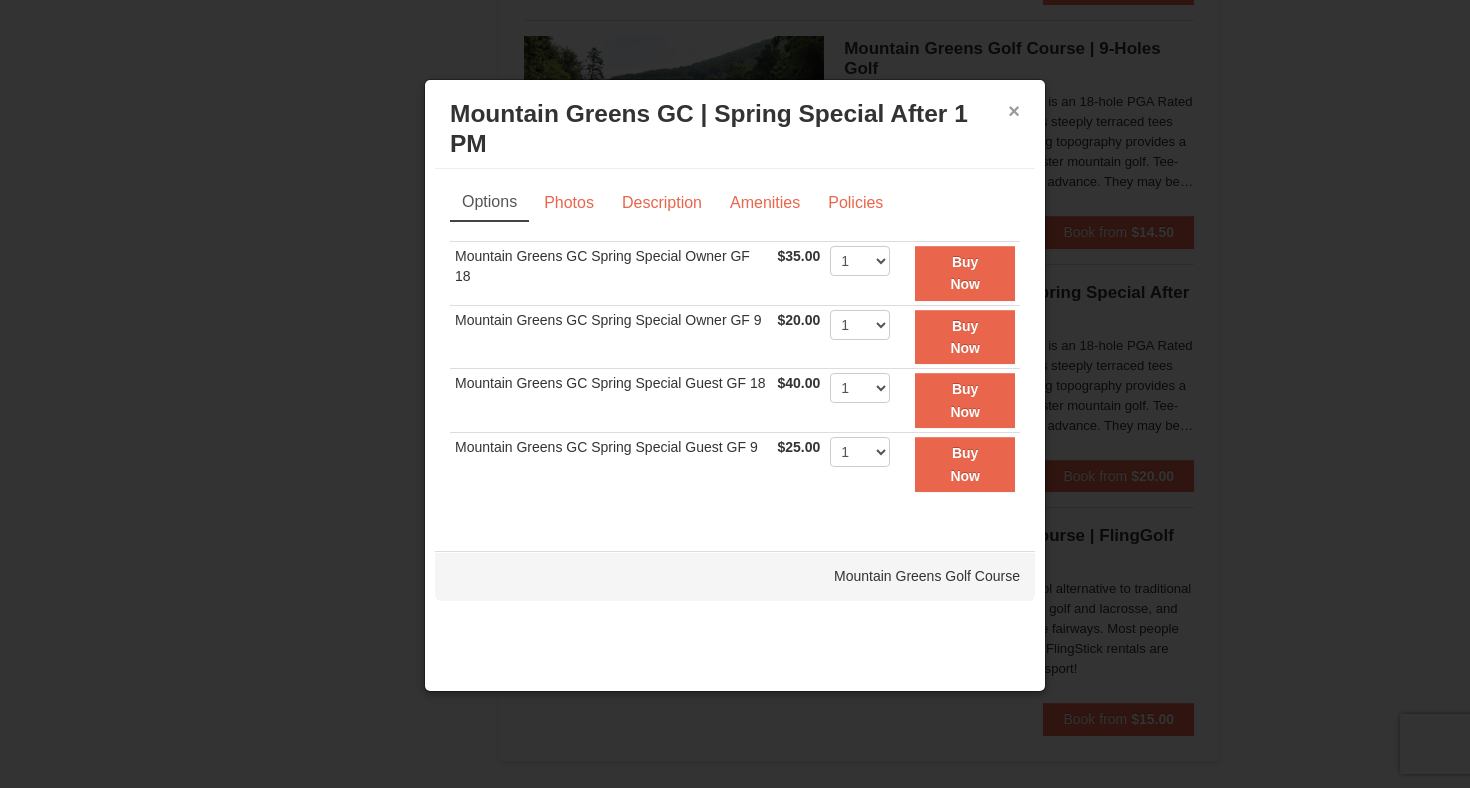 click on "×" at bounding box center (1014, 111) 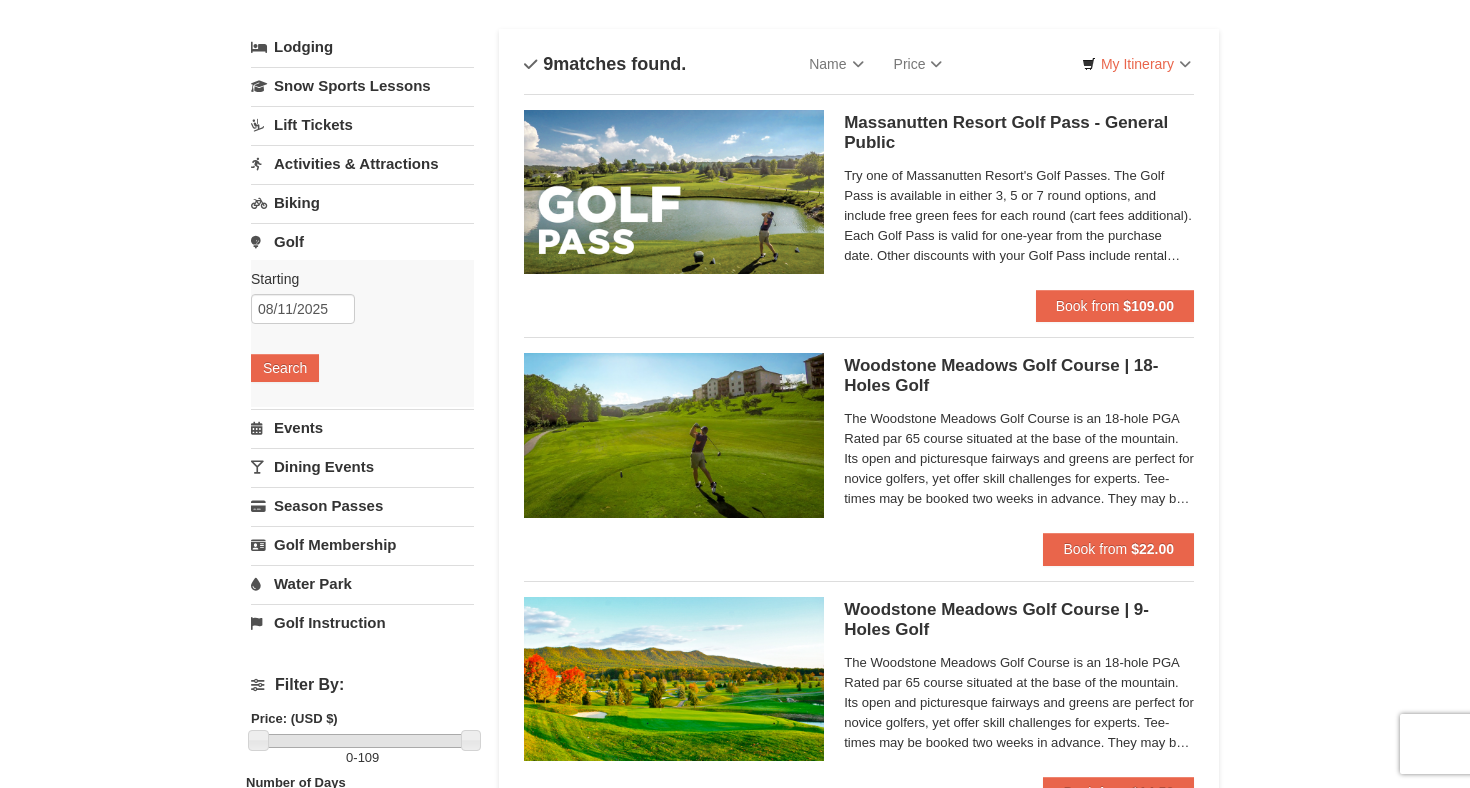 scroll, scrollTop: 100, scrollLeft: 0, axis: vertical 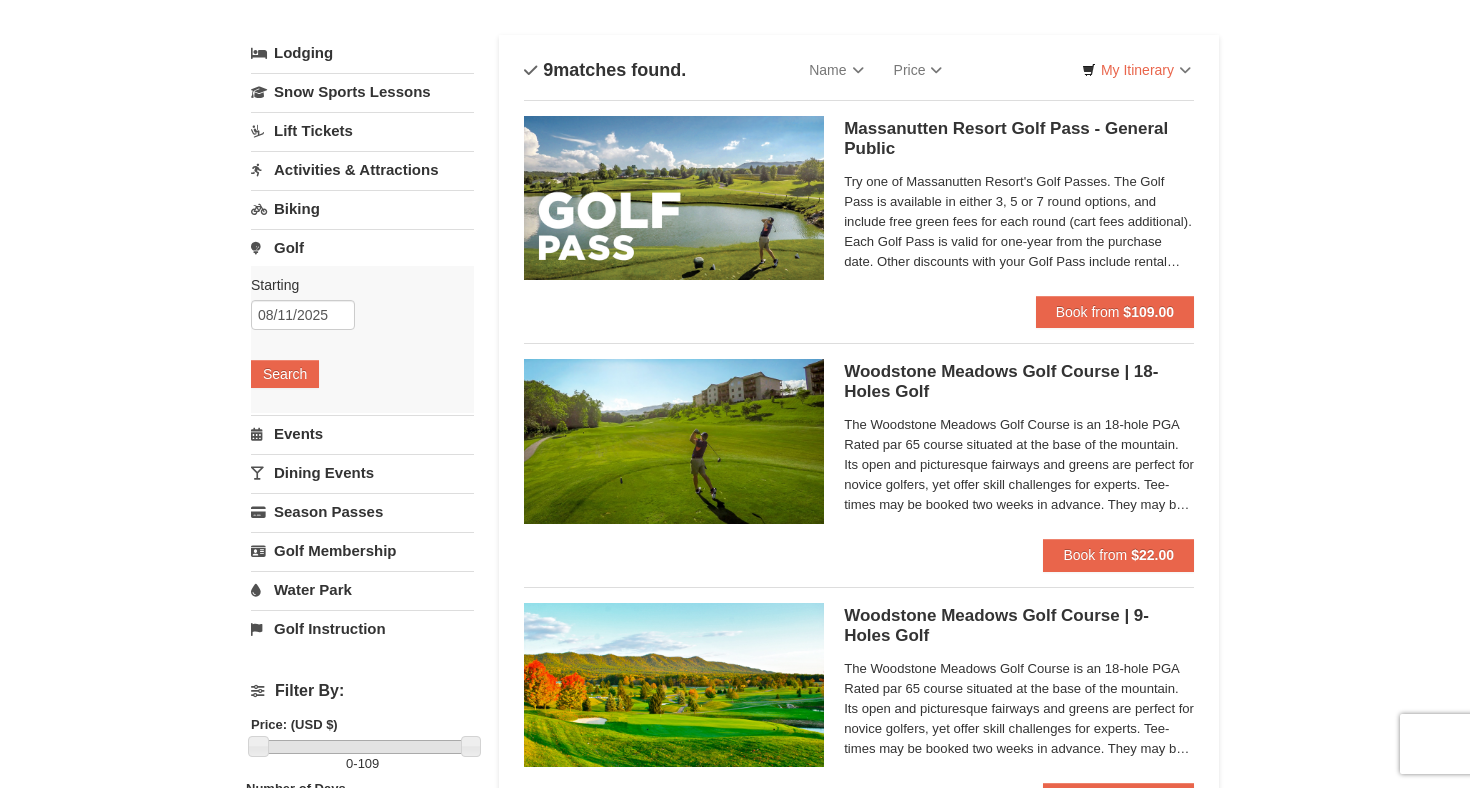 click on "Events" at bounding box center [362, 433] 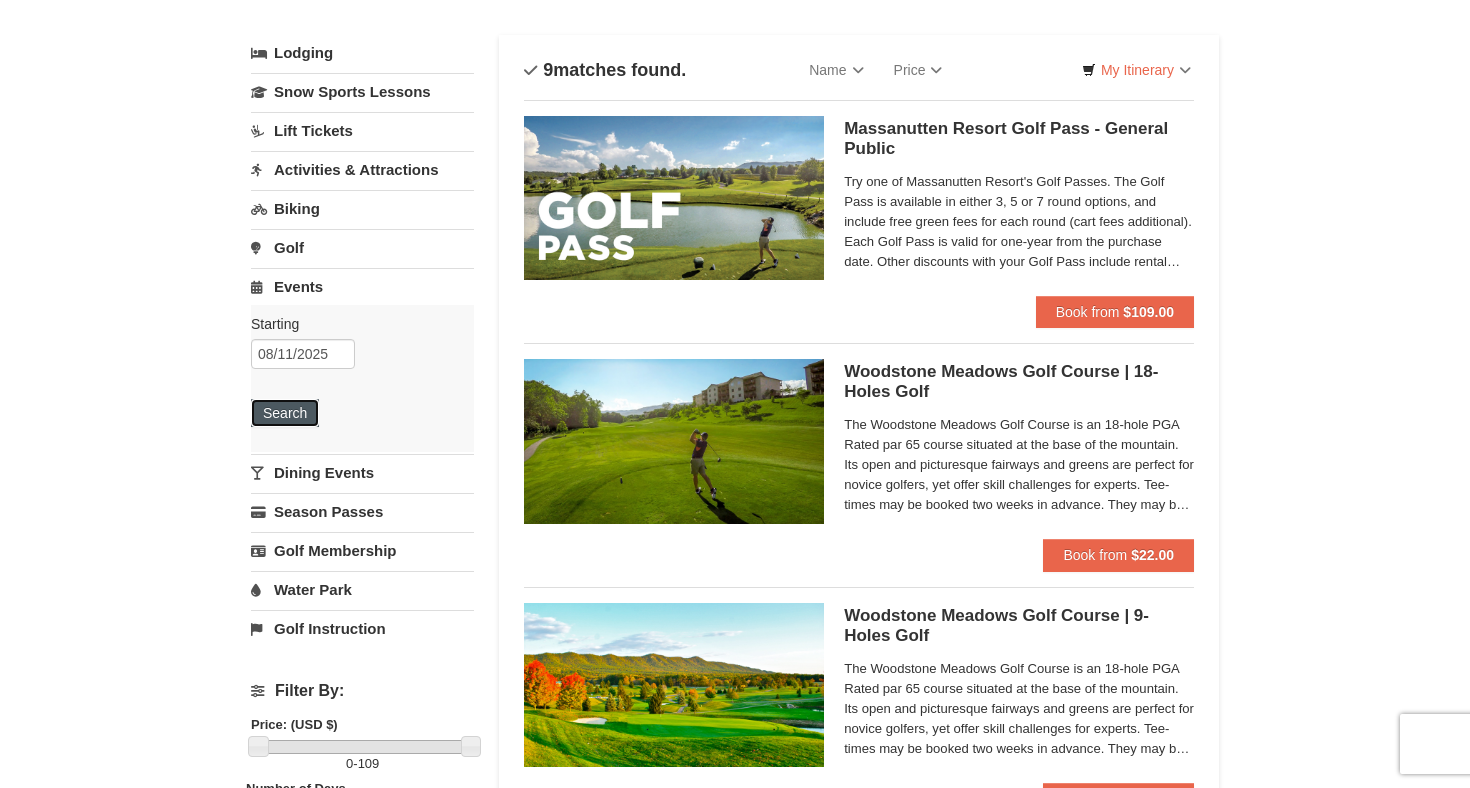click on "Search" at bounding box center [285, 413] 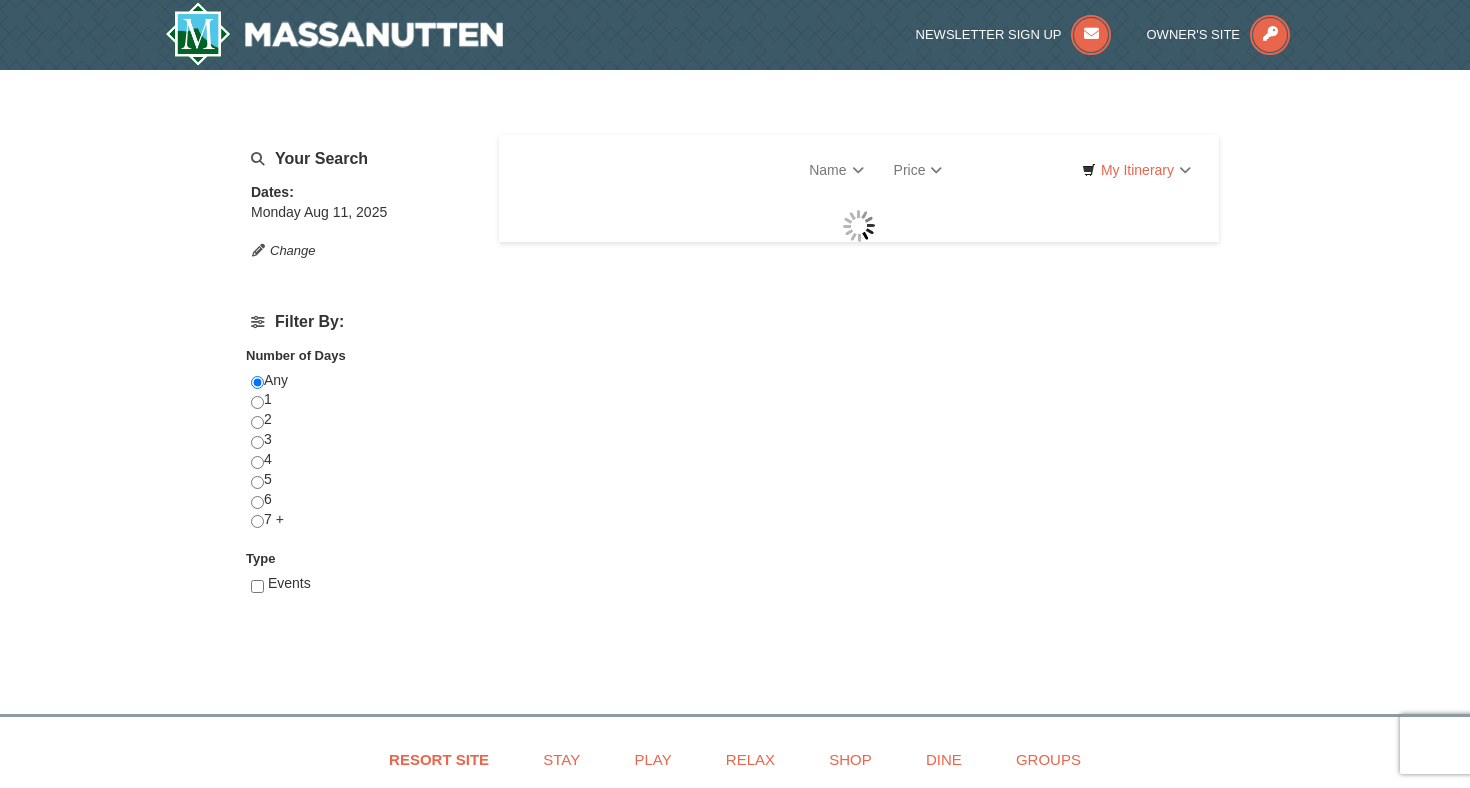 scroll, scrollTop: 0, scrollLeft: 0, axis: both 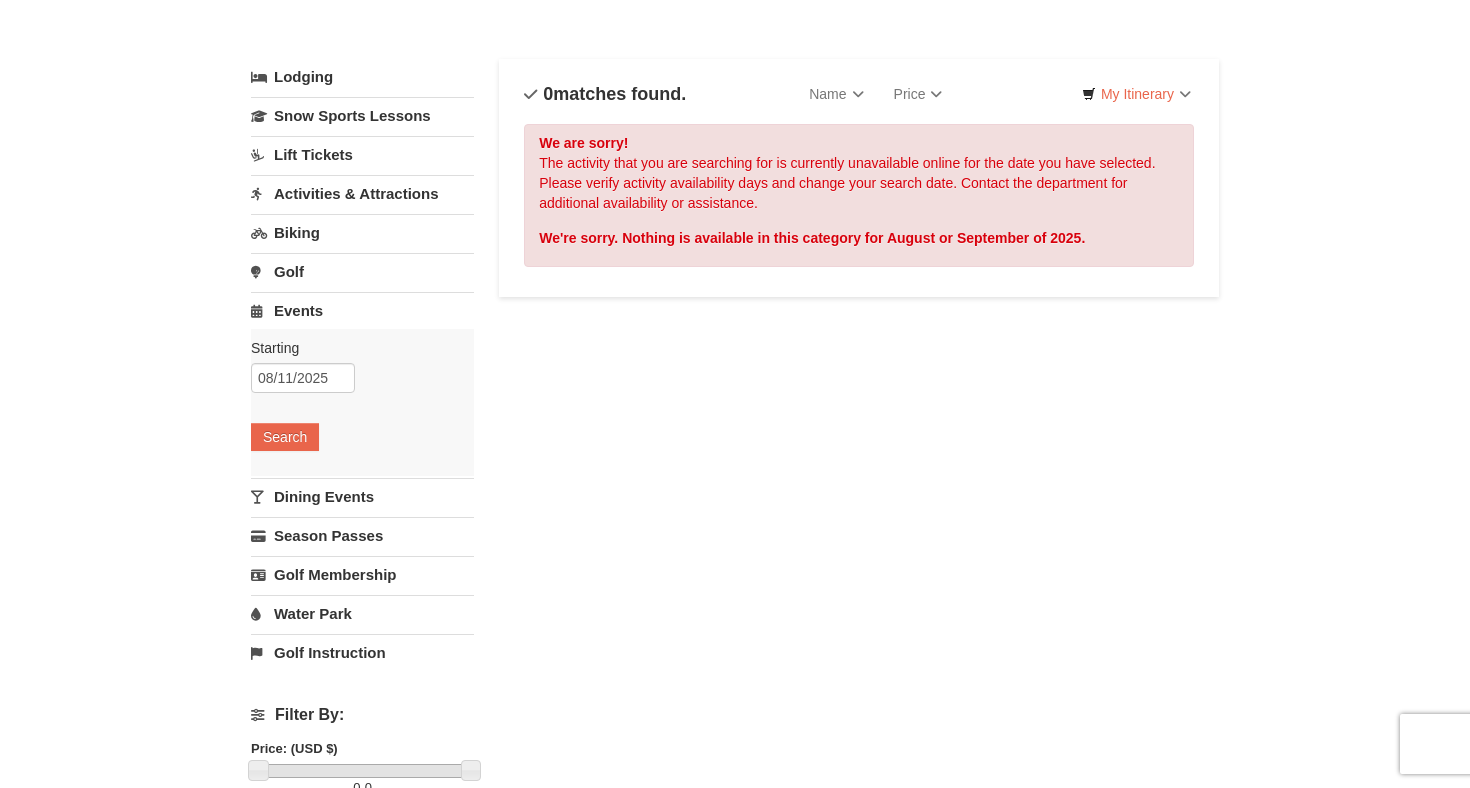 click on "Golf Instruction" at bounding box center [362, 652] 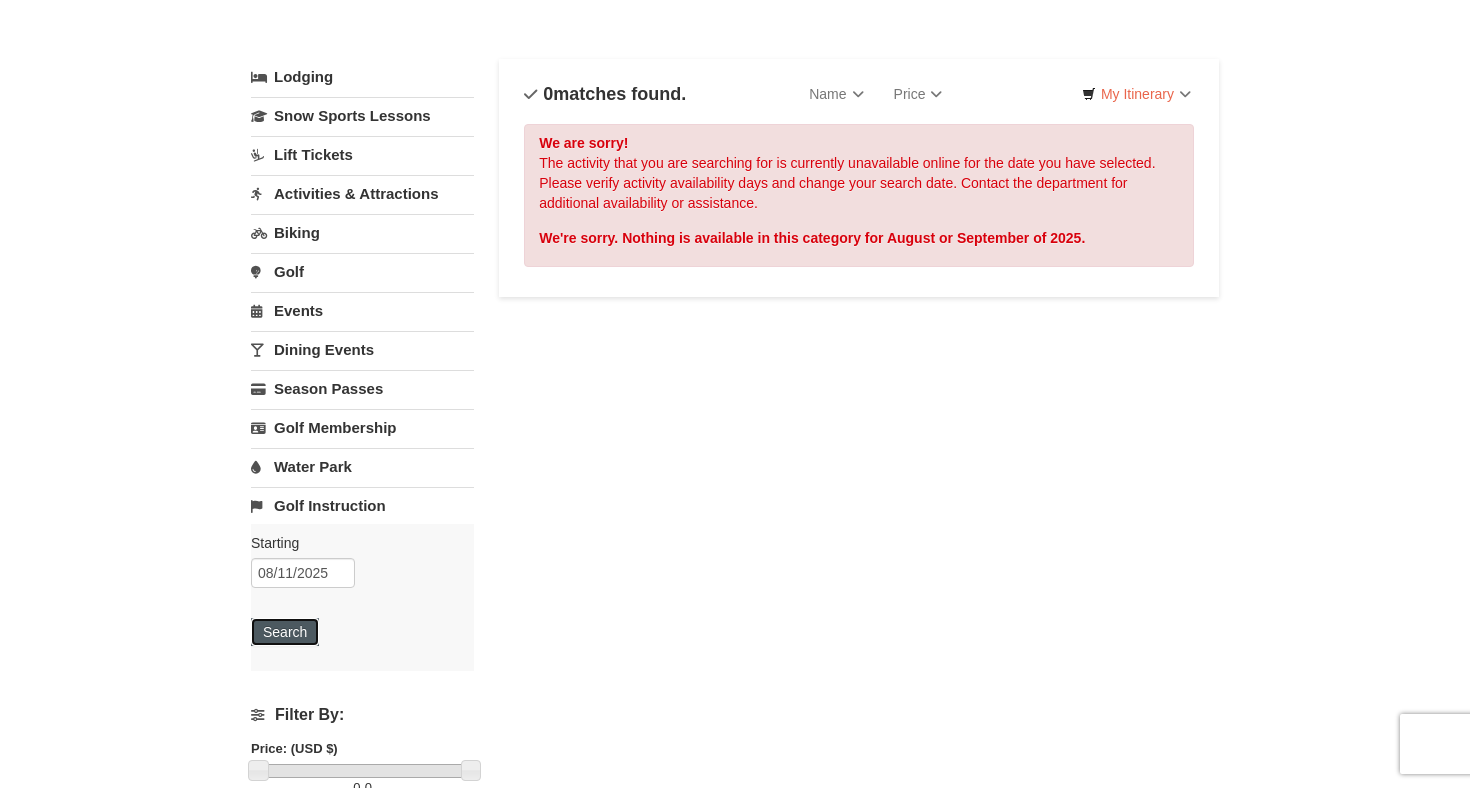 click on "Search" at bounding box center (285, 632) 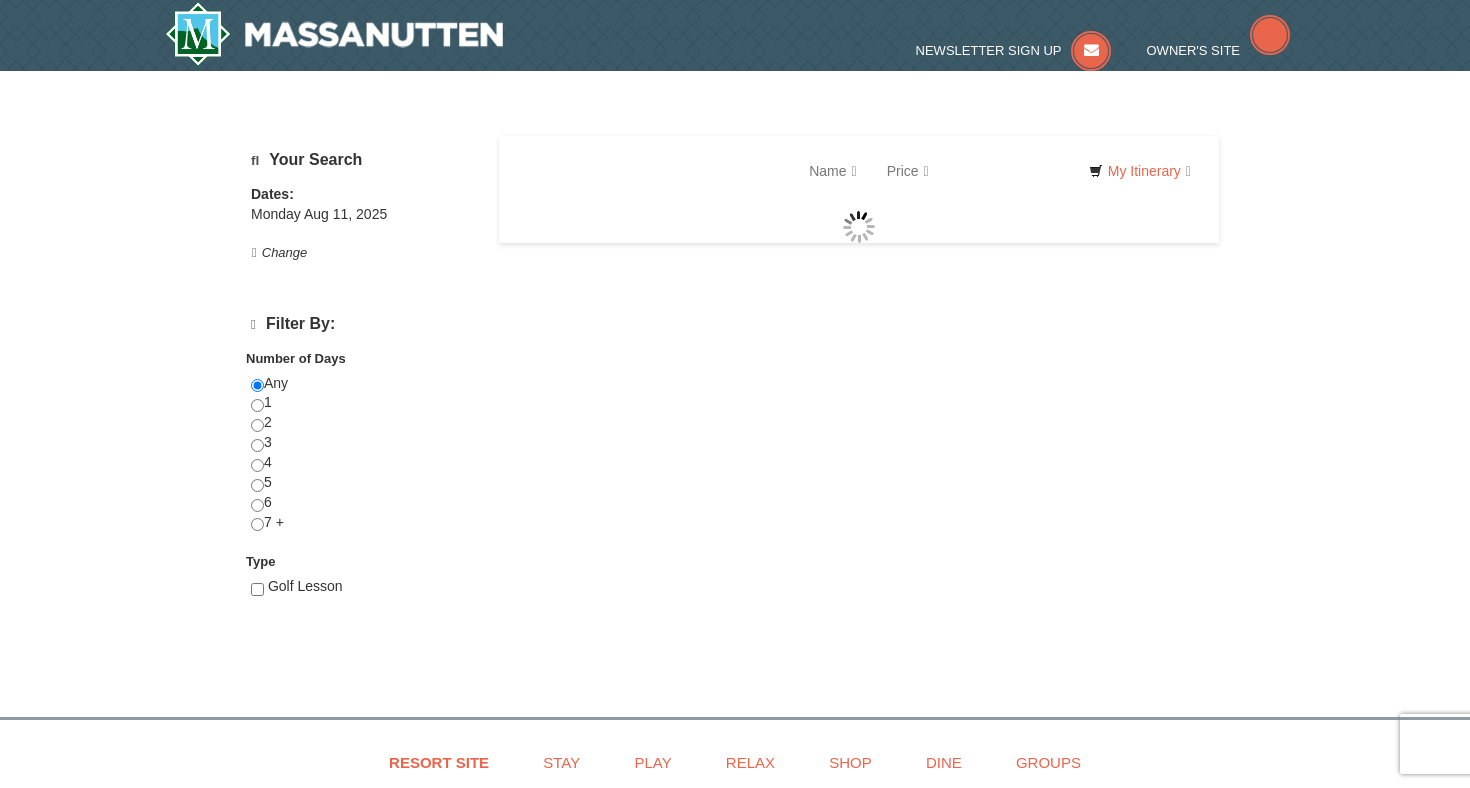 scroll, scrollTop: 0, scrollLeft: 0, axis: both 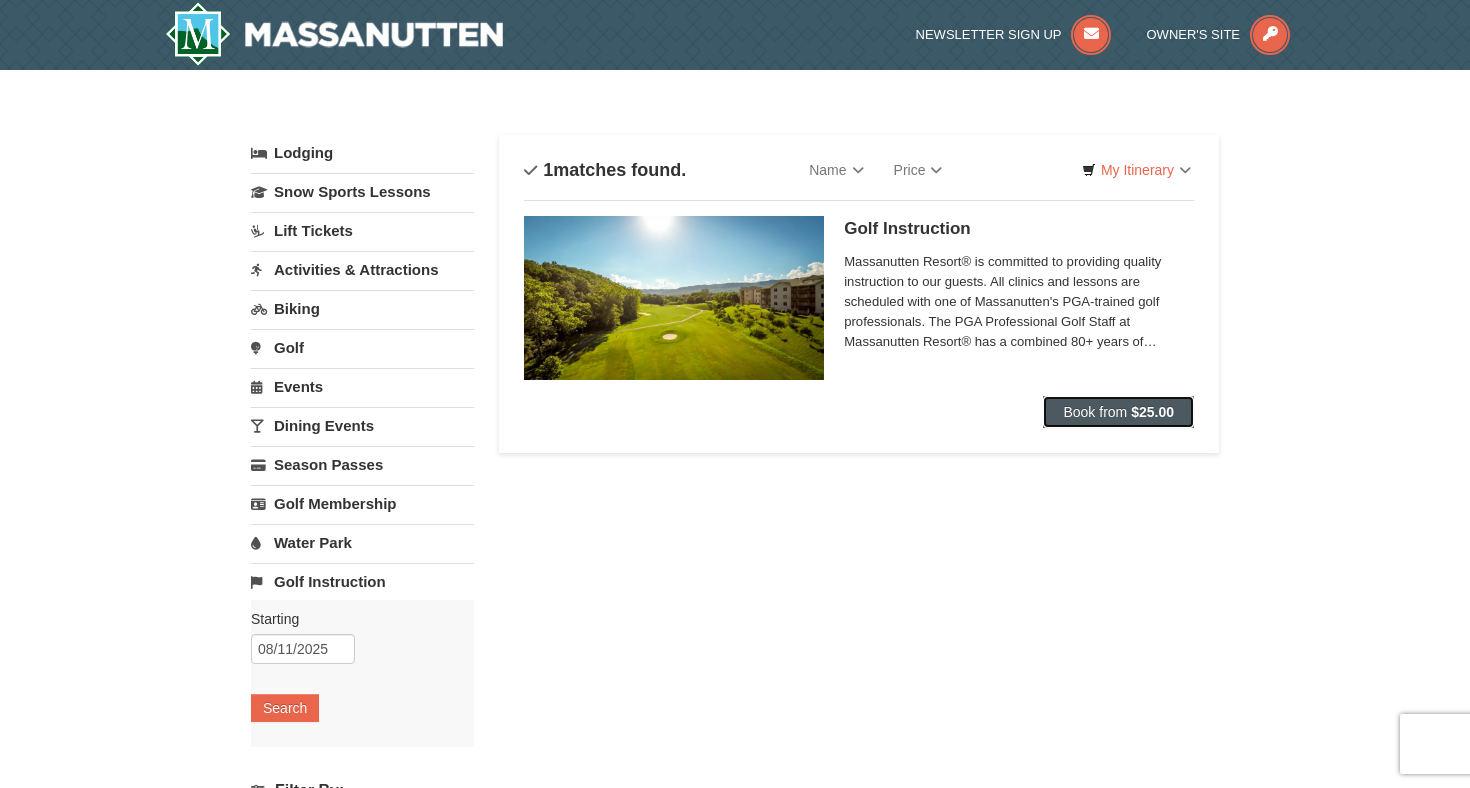 click on "Book from" at bounding box center [1095, 412] 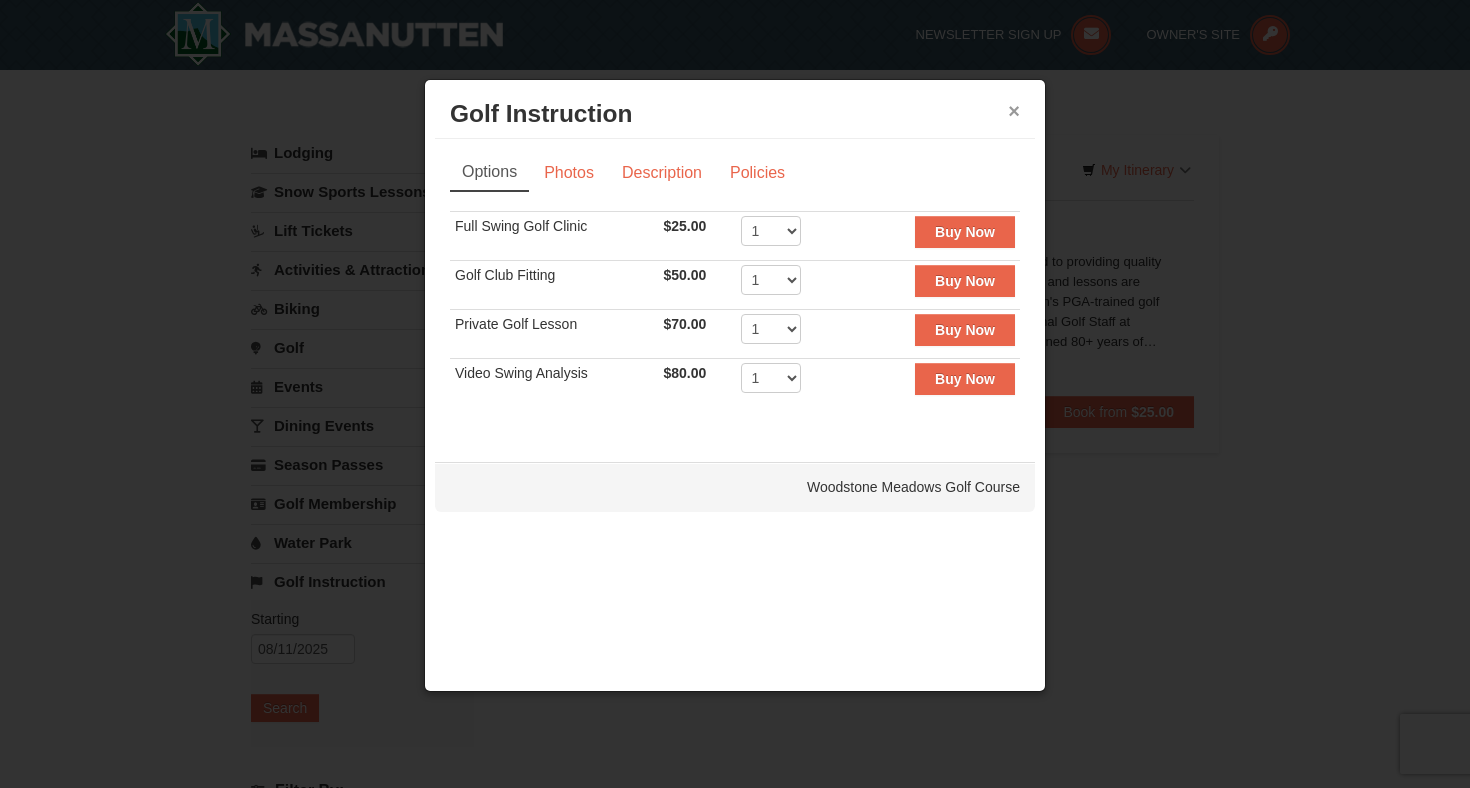 click on "×" at bounding box center [1014, 111] 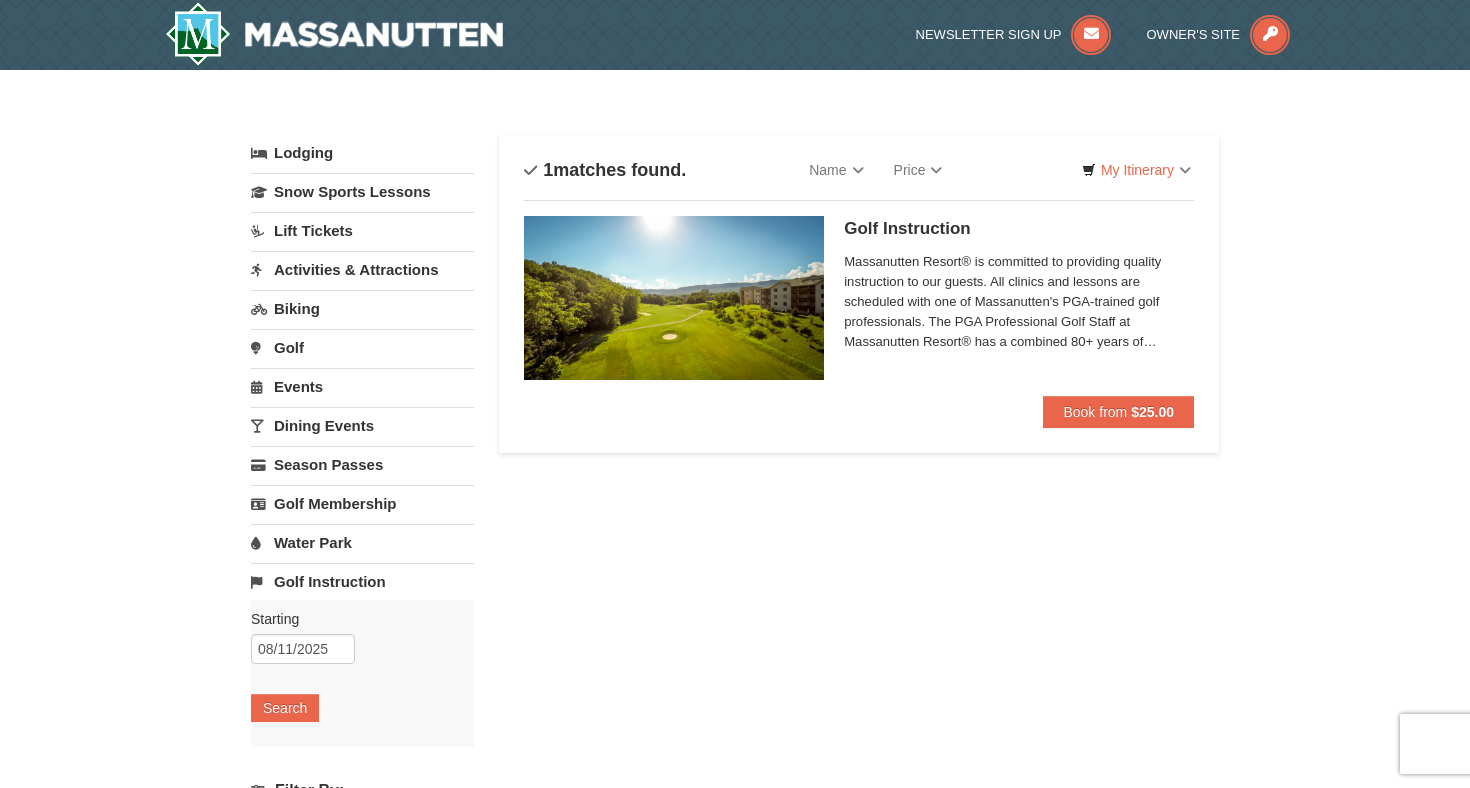 click on "Activities & Attractions" at bounding box center [362, 269] 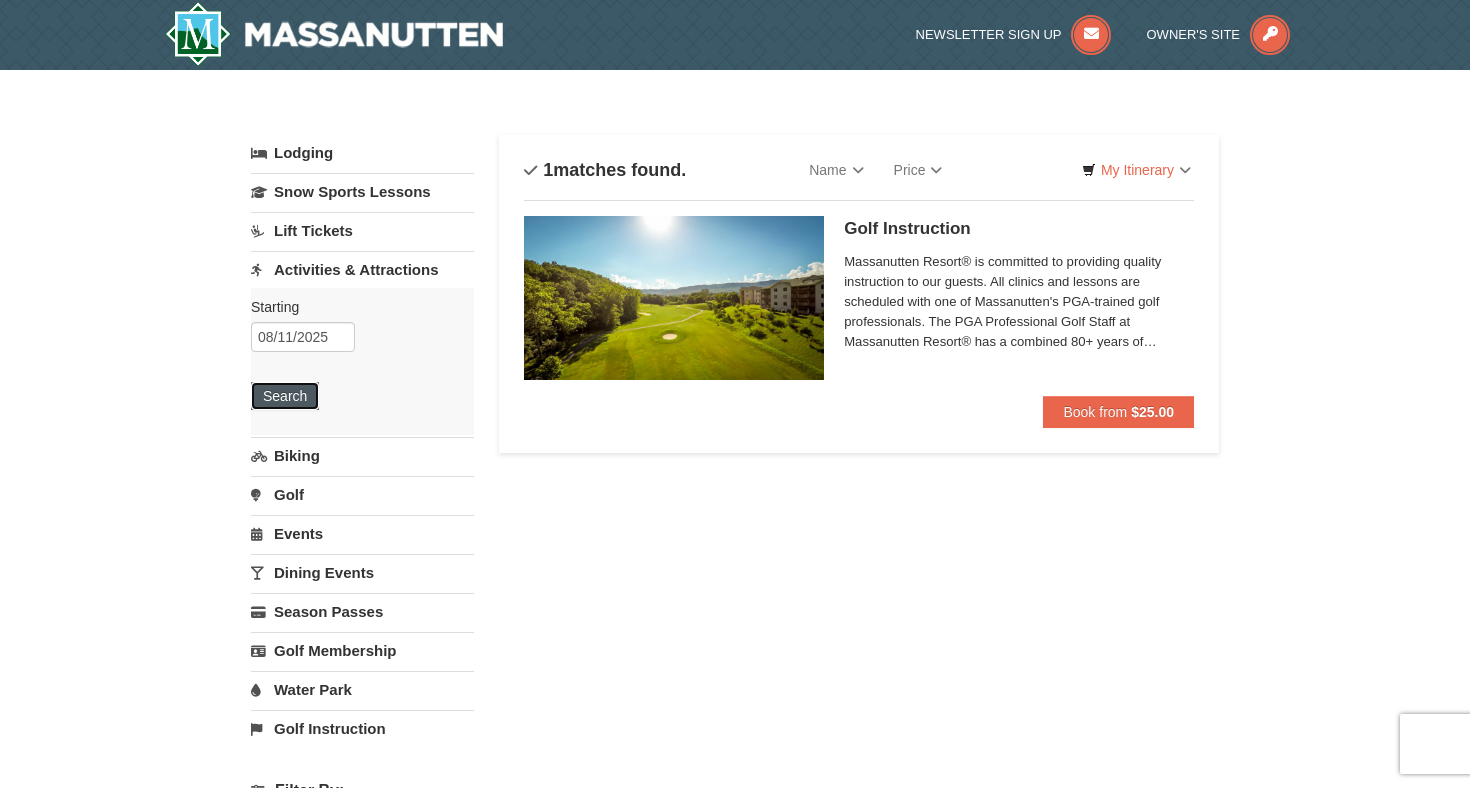 click on "Search" at bounding box center [285, 396] 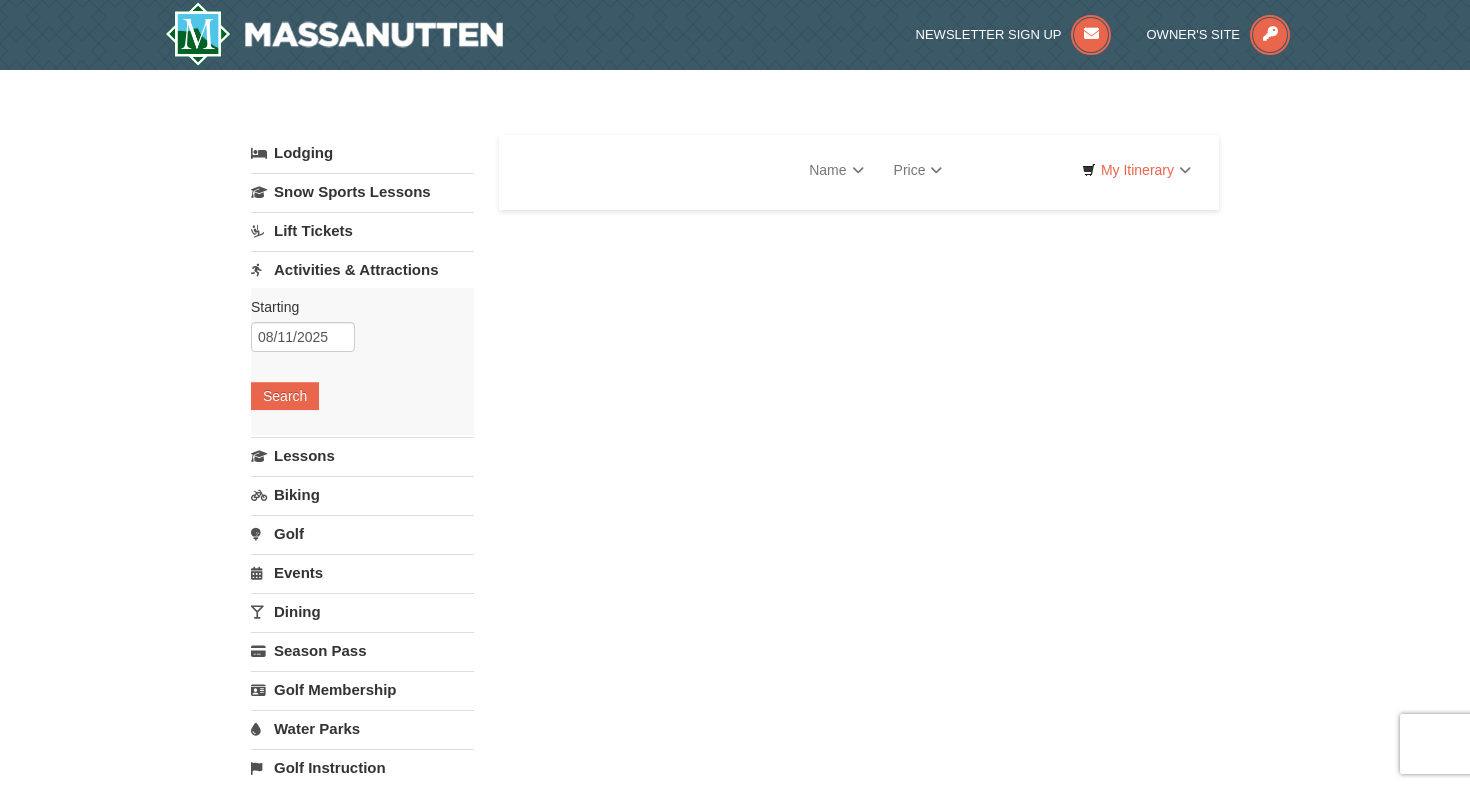 scroll, scrollTop: 0, scrollLeft: 0, axis: both 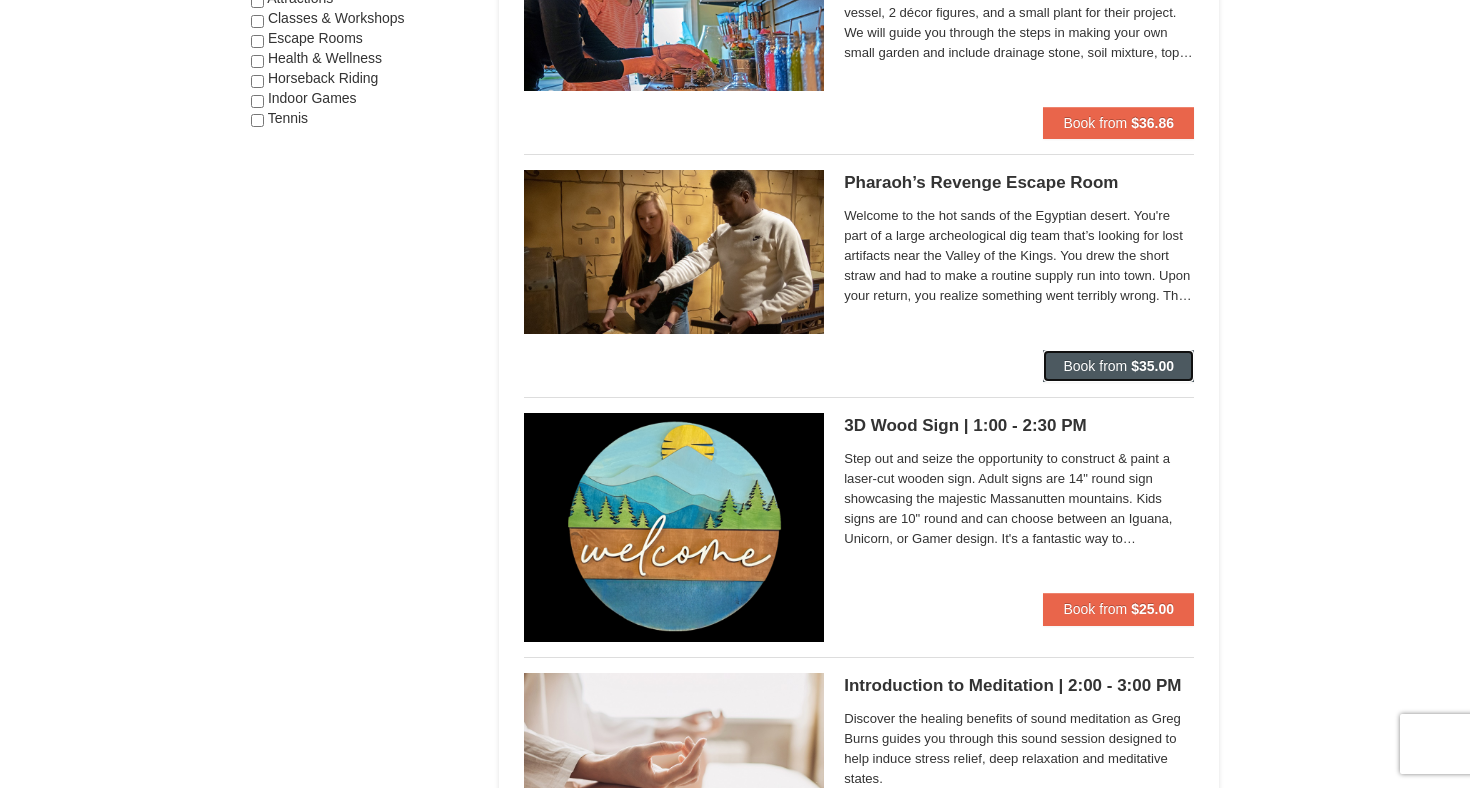 click on "Book from" at bounding box center (1095, 366) 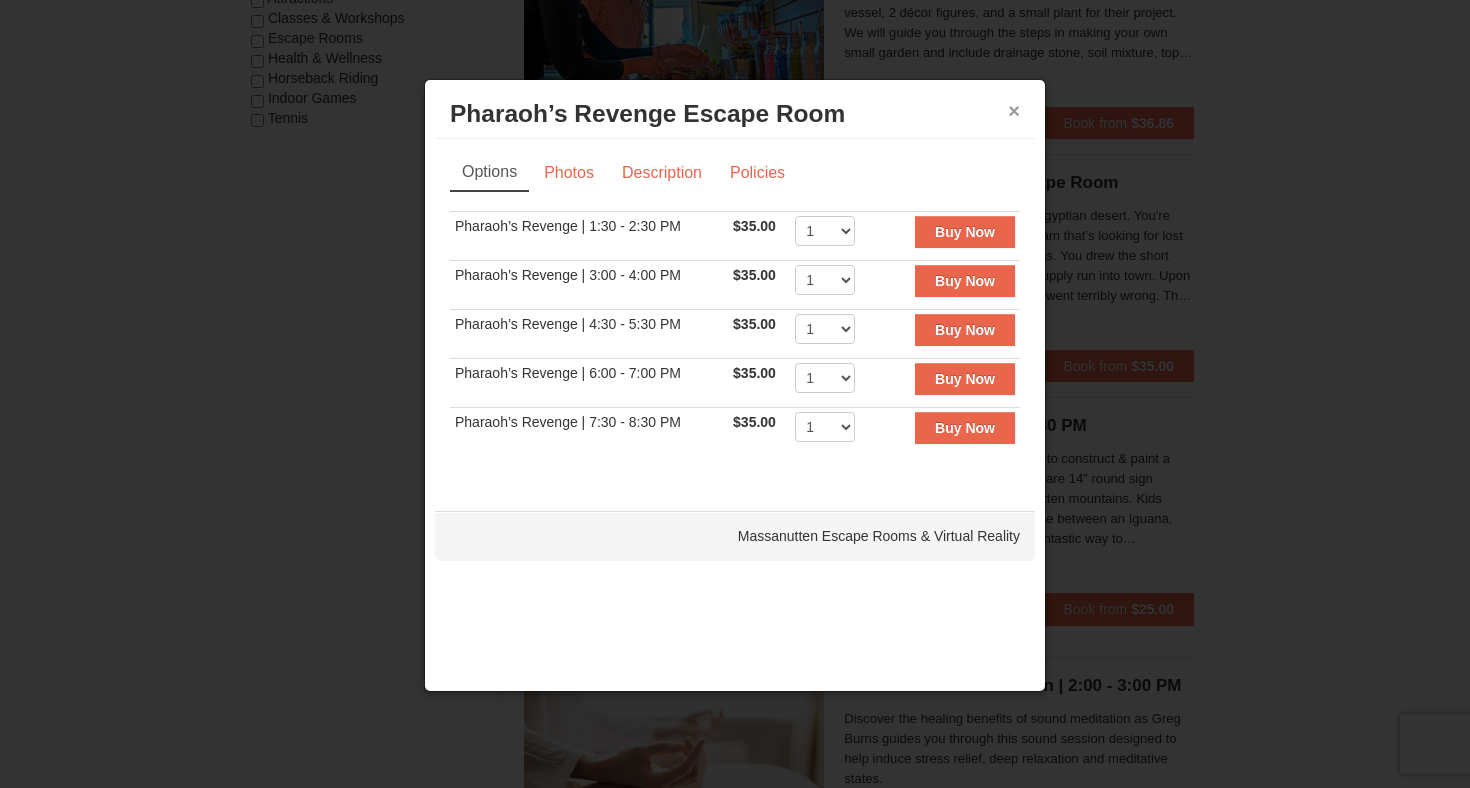 click on "×" at bounding box center [1014, 111] 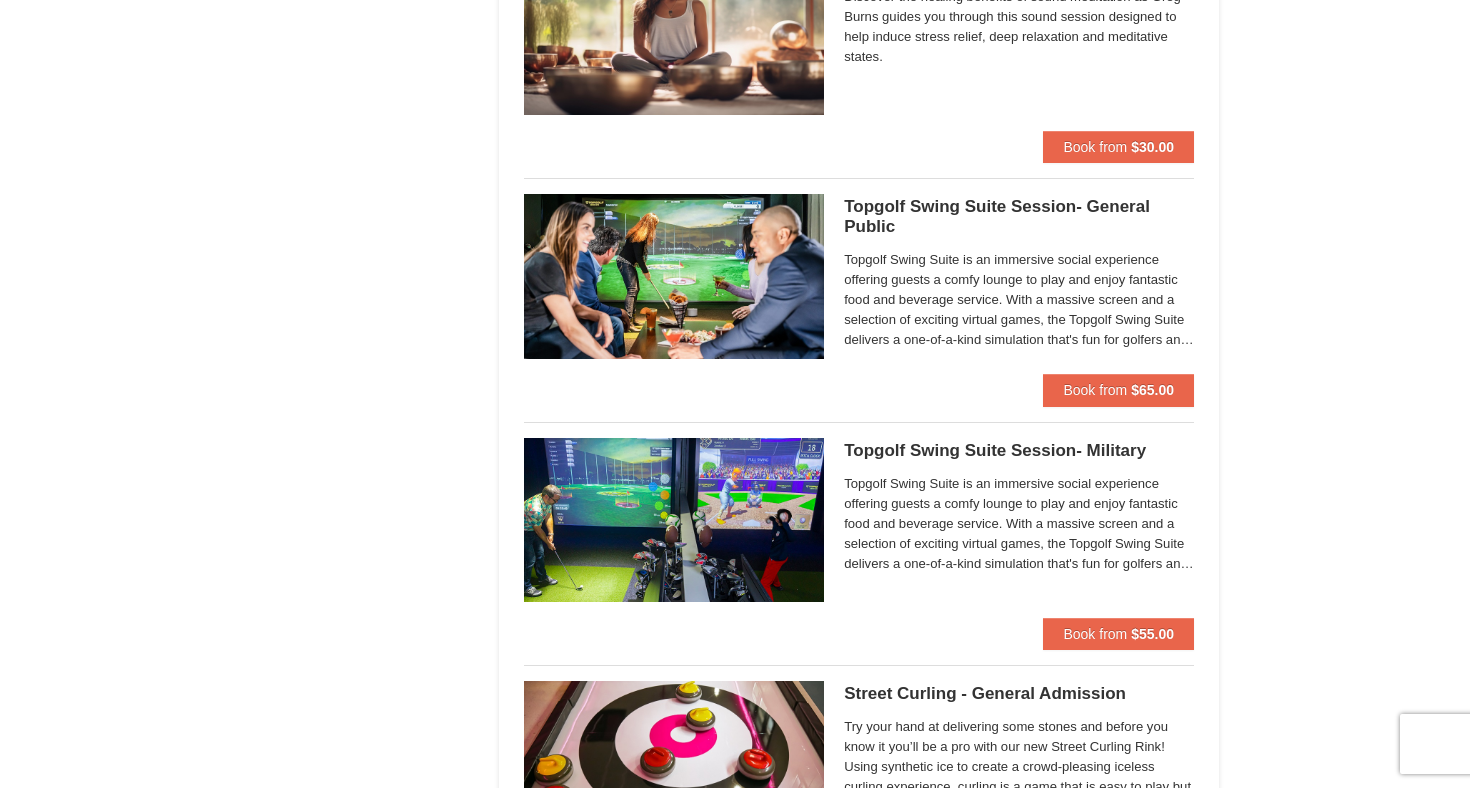 scroll, scrollTop: 2475, scrollLeft: 0, axis: vertical 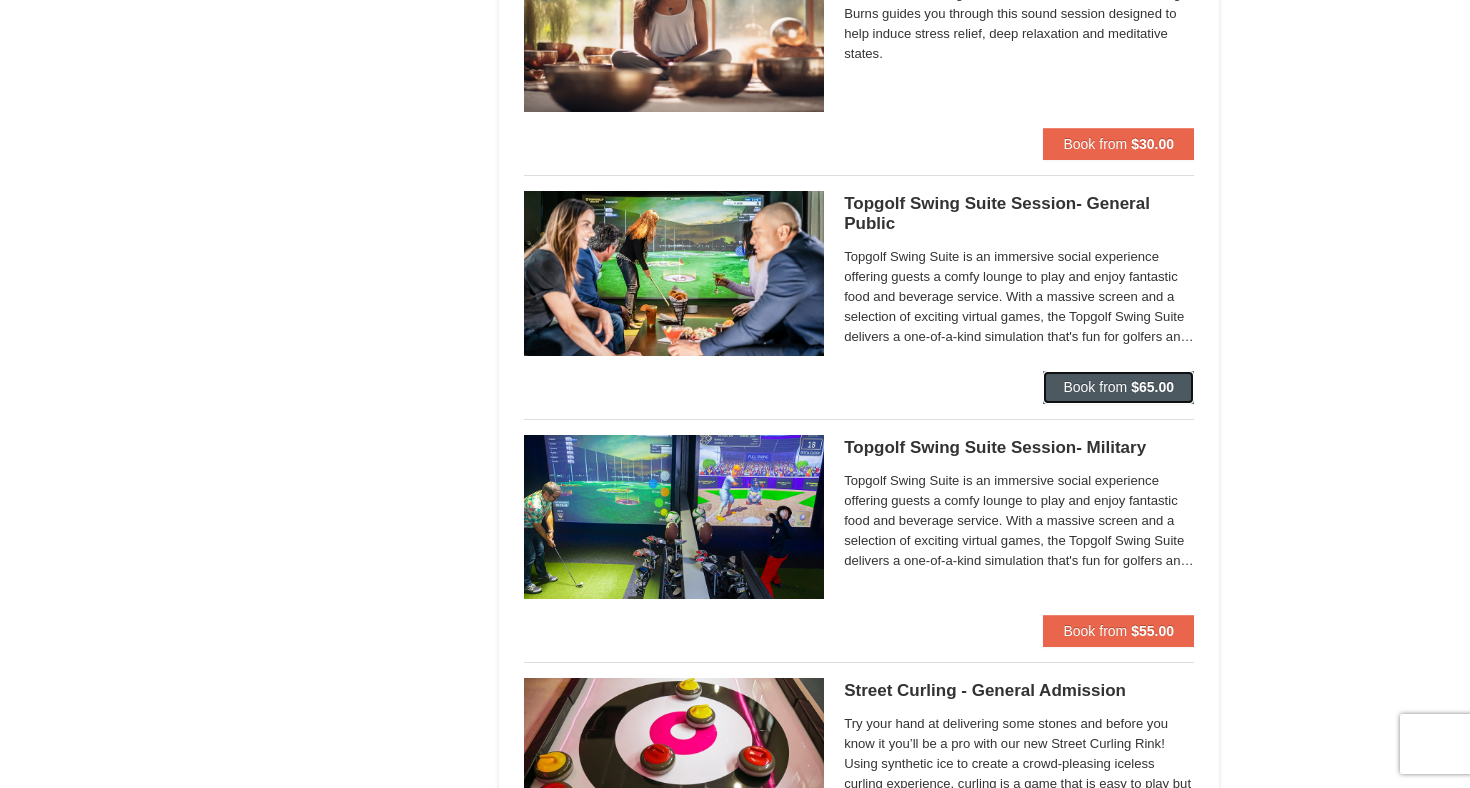 click on "Book from" at bounding box center (1095, 387) 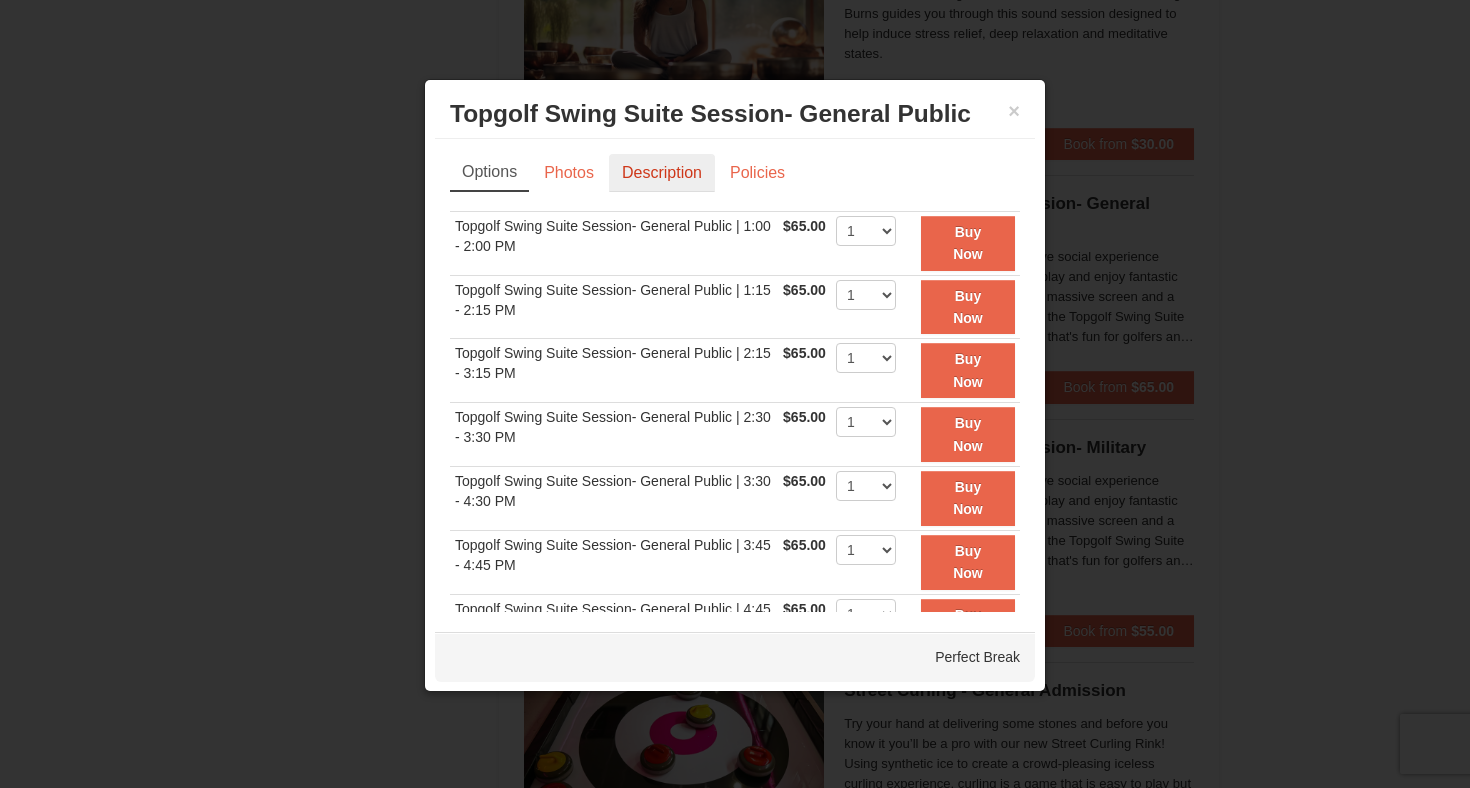 click on "Description" at bounding box center (662, 173) 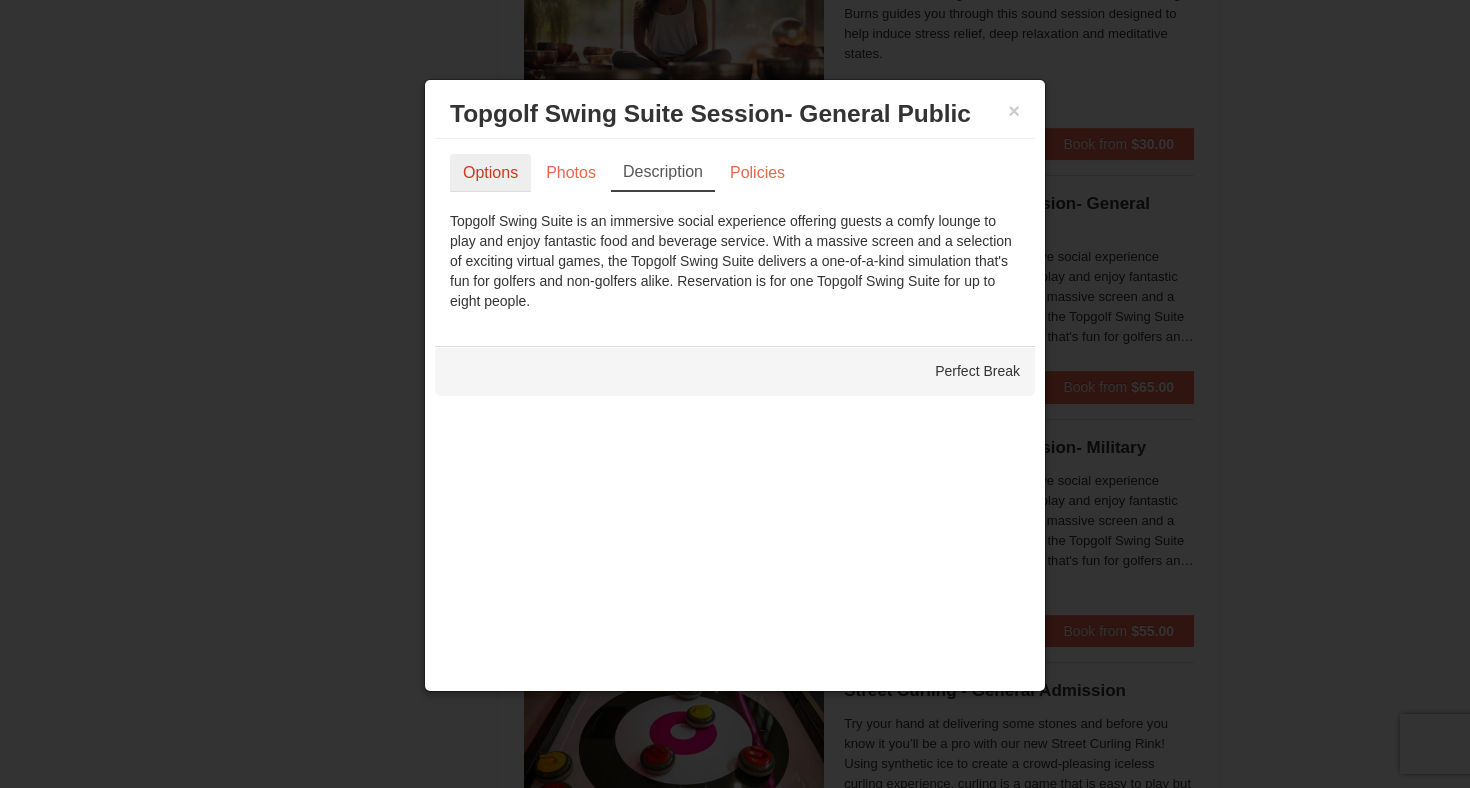click on "Options" at bounding box center (490, 173) 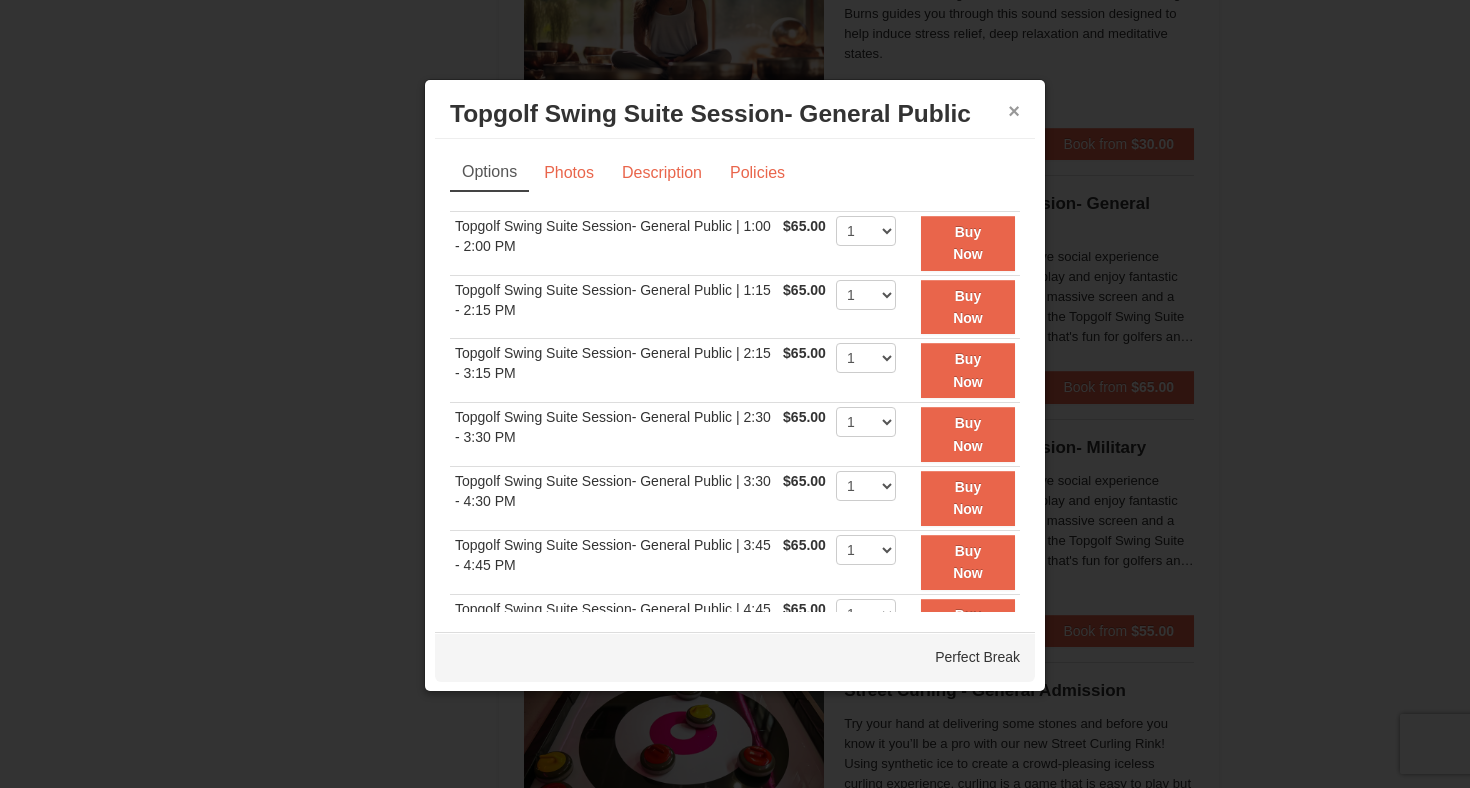 click on "×" at bounding box center (1014, 111) 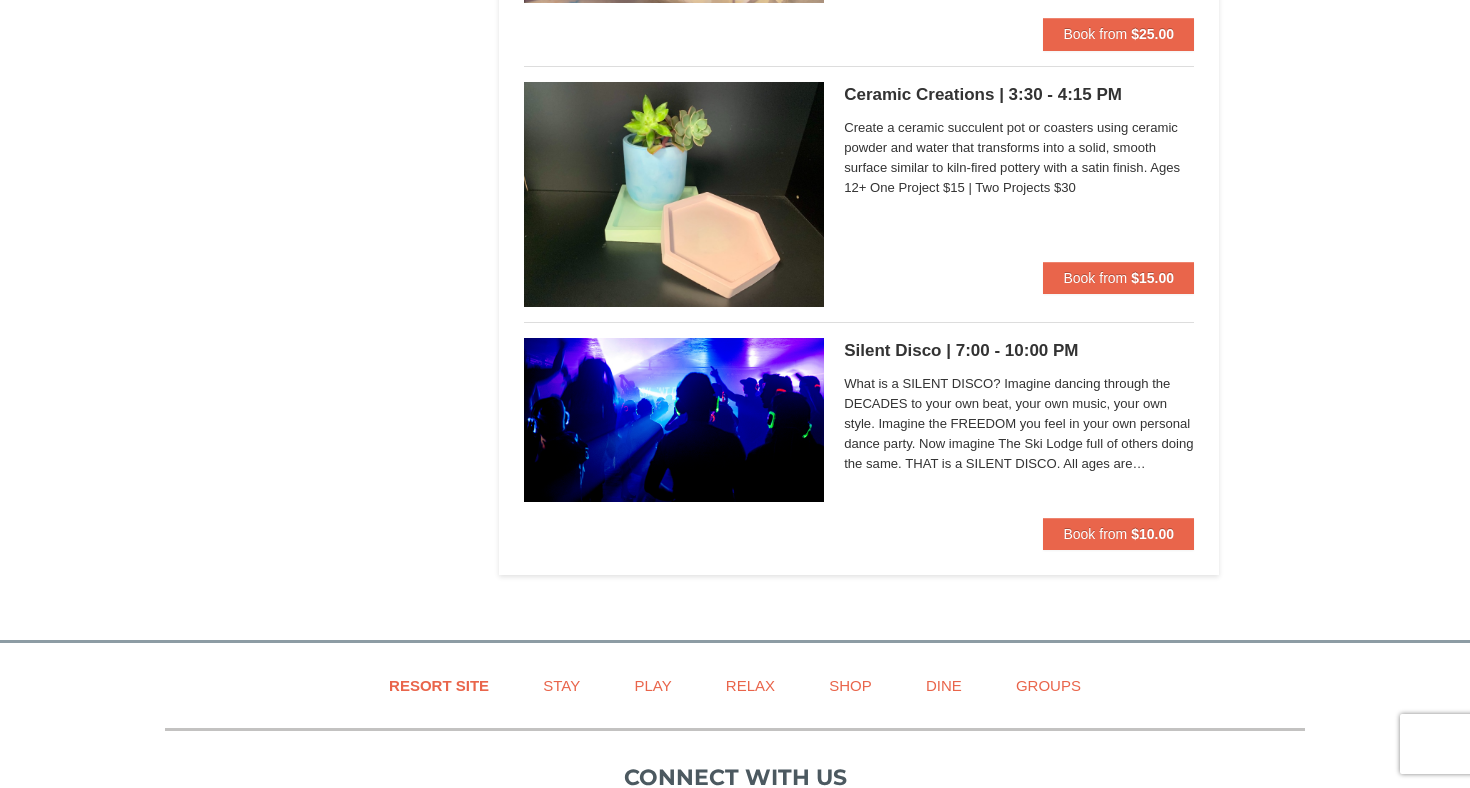 scroll, scrollTop: 6493, scrollLeft: 0, axis: vertical 